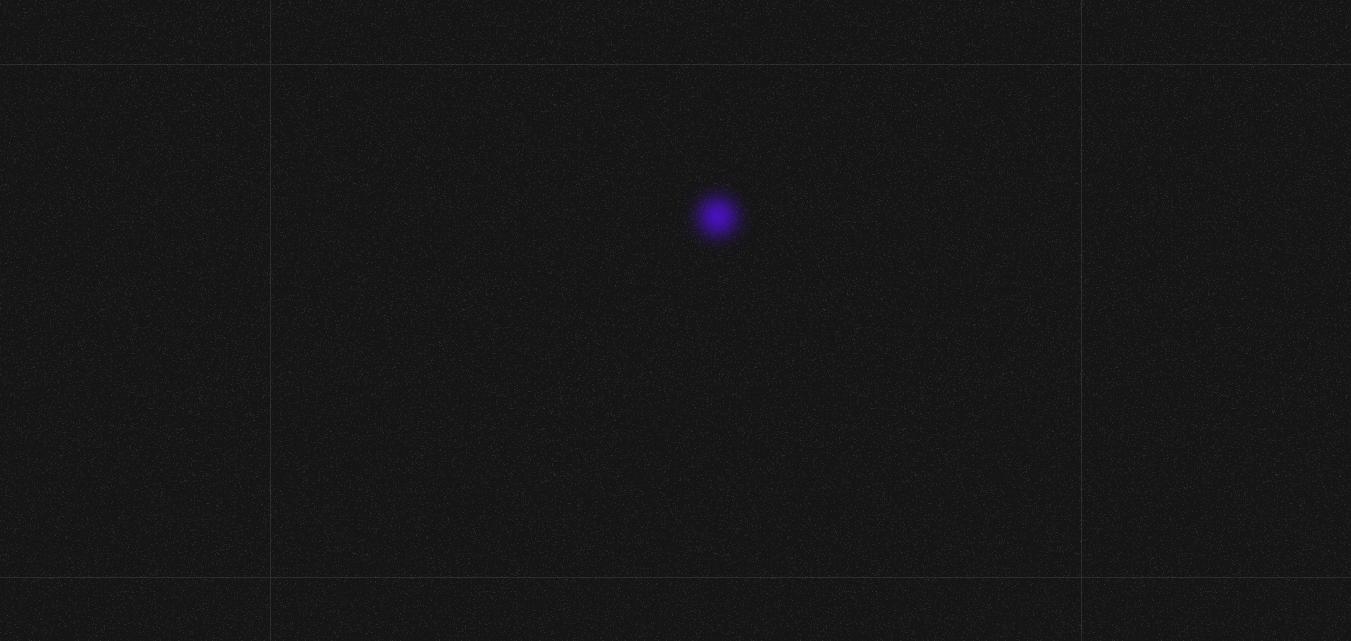 scroll, scrollTop: 0, scrollLeft: 0, axis: both 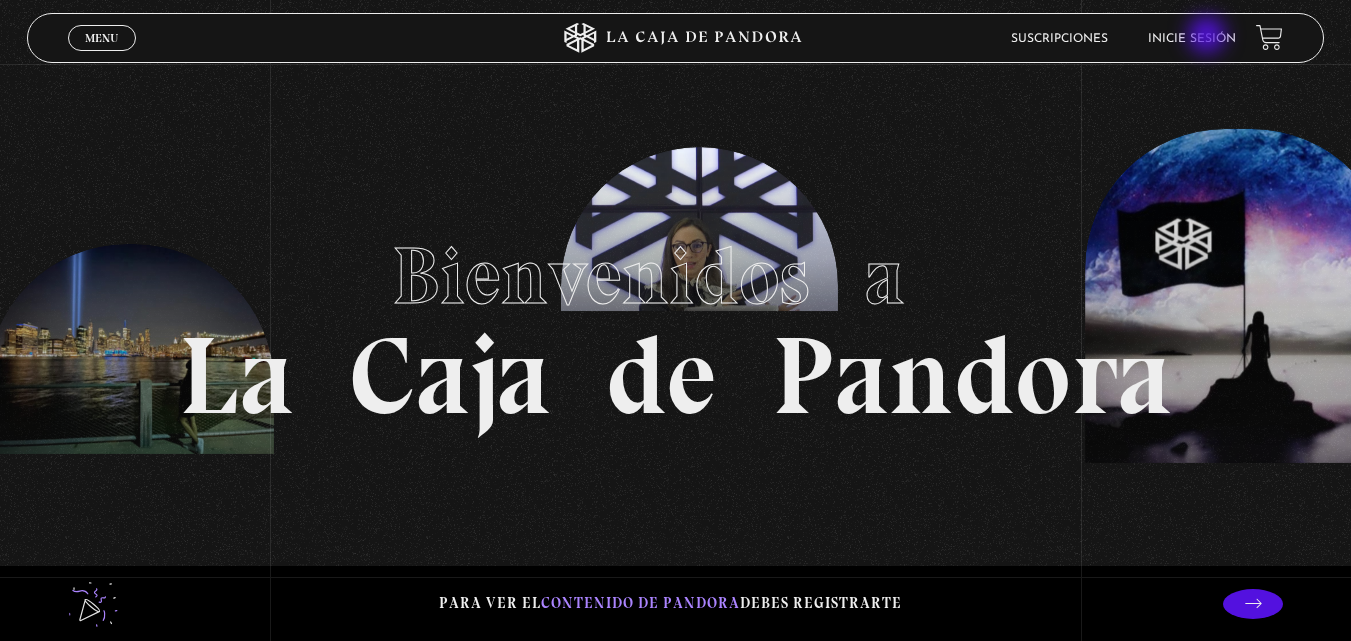click on "Inicie sesión" at bounding box center [1192, 39] 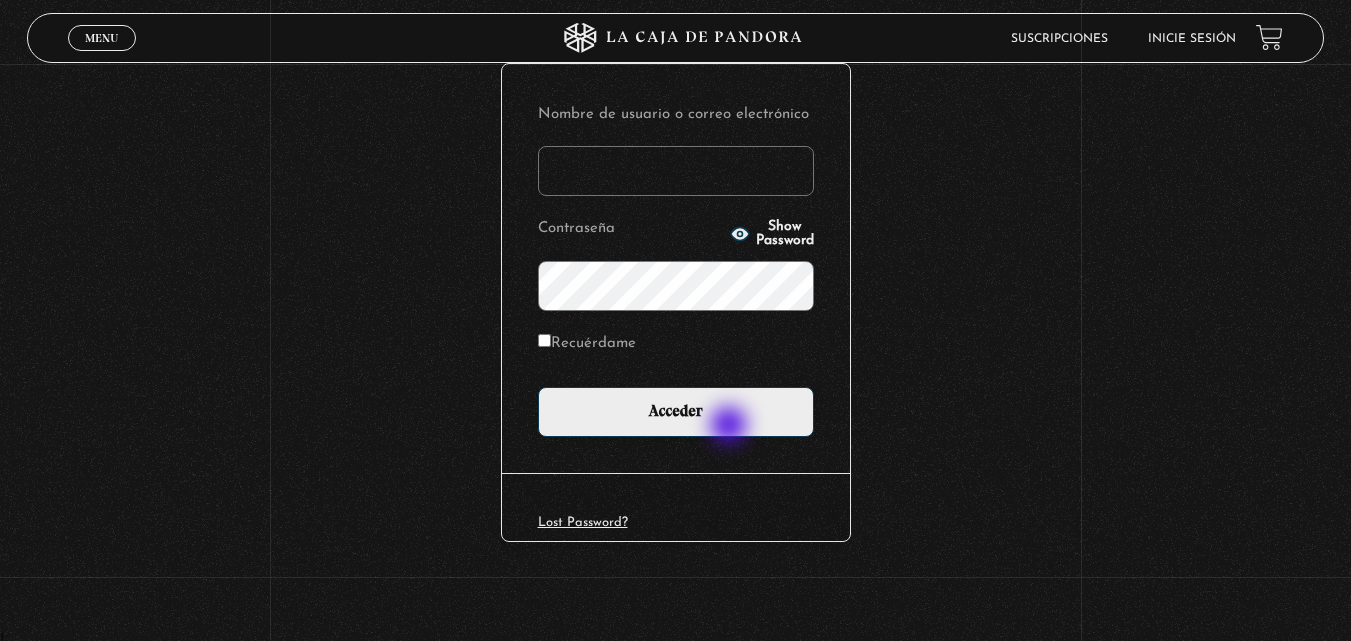 scroll, scrollTop: 237, scrollLeft: 0, axis: vertical 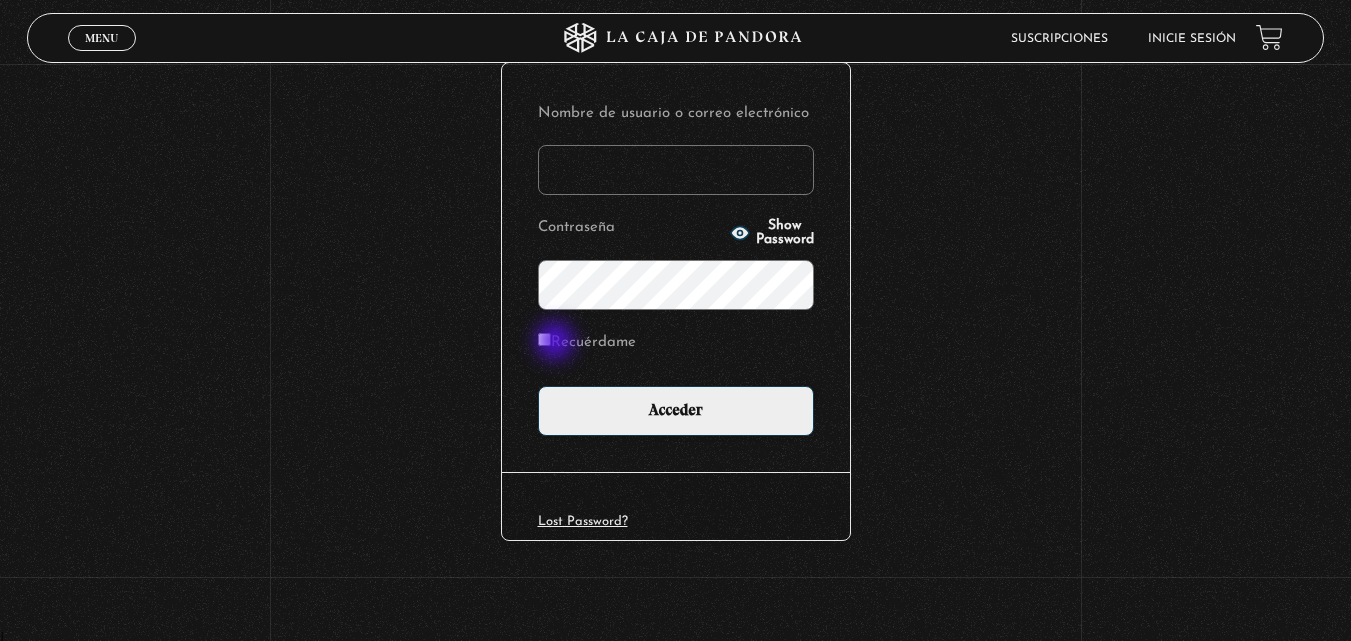 type on "d_tguzman@hotmail.com" 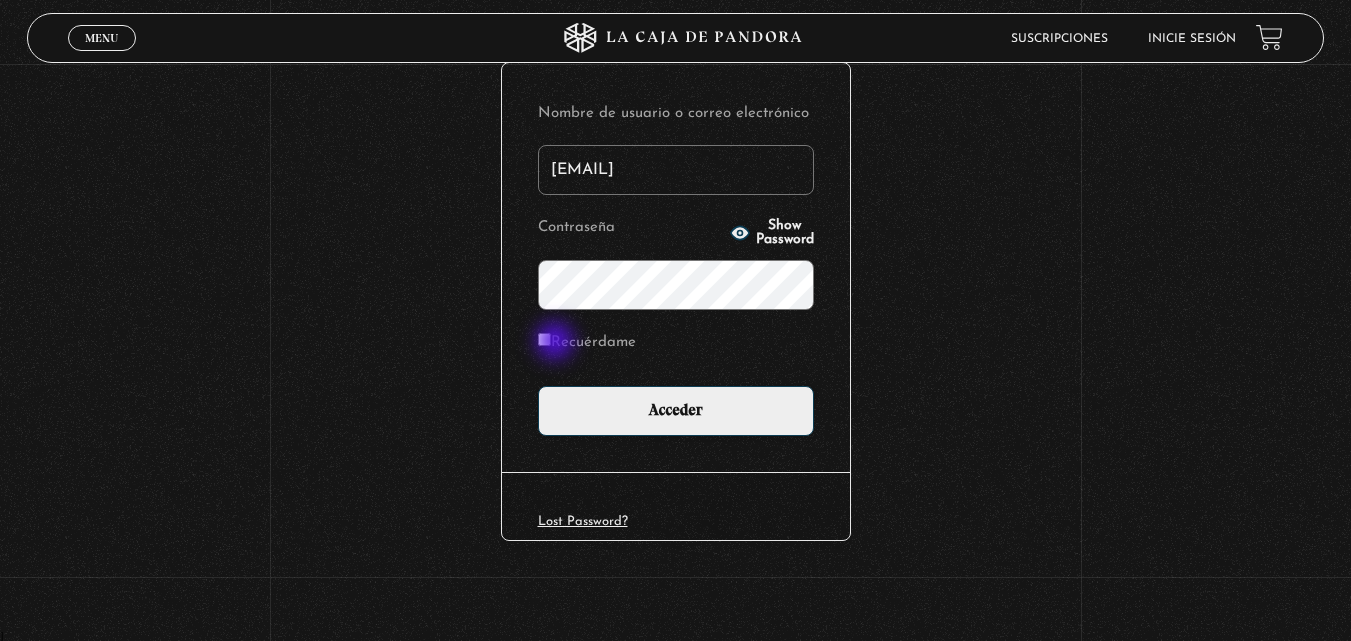 click on "Recuérdame" at bounding box center [544, 339] 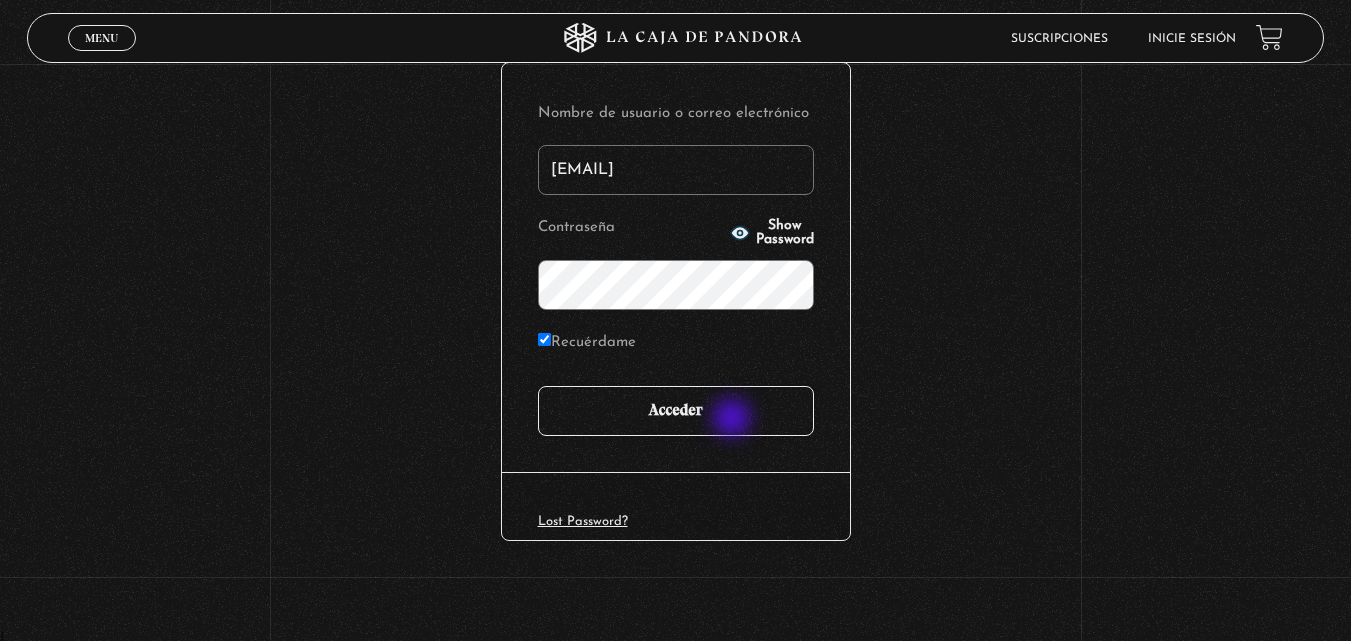 click on "Acceder" at bounding box center (676, 411) 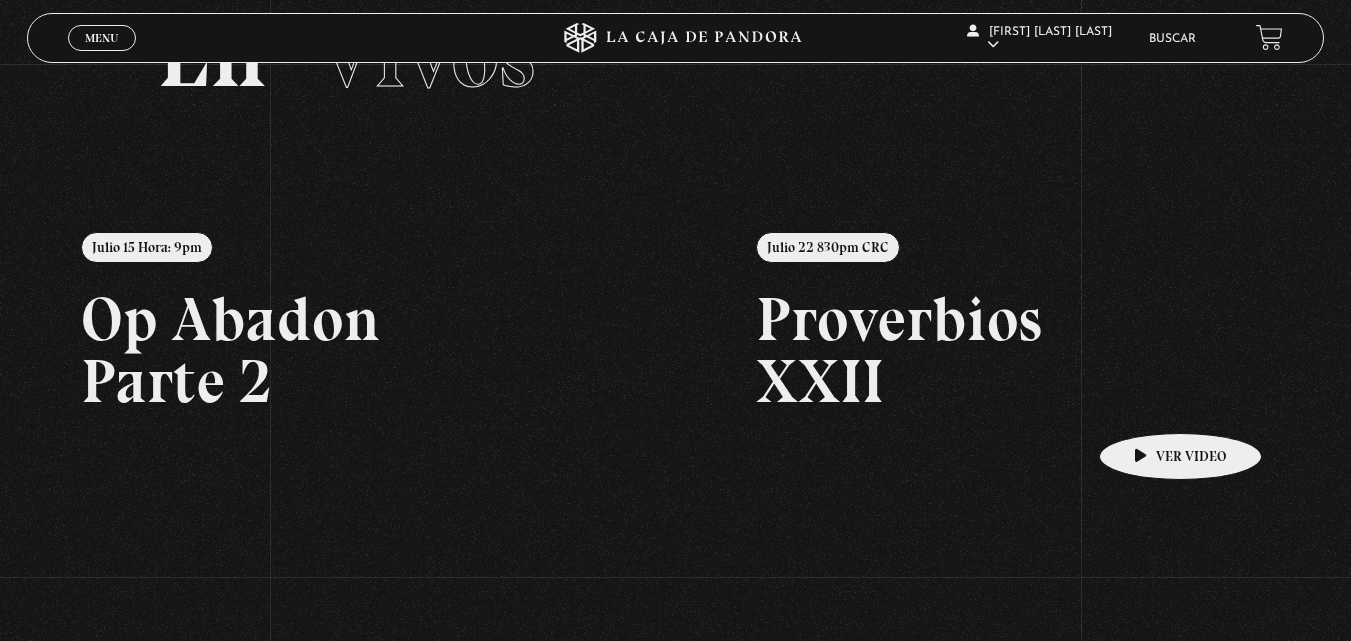 scroll, scrollTop: 0, scrollLeft: 0, axis: both 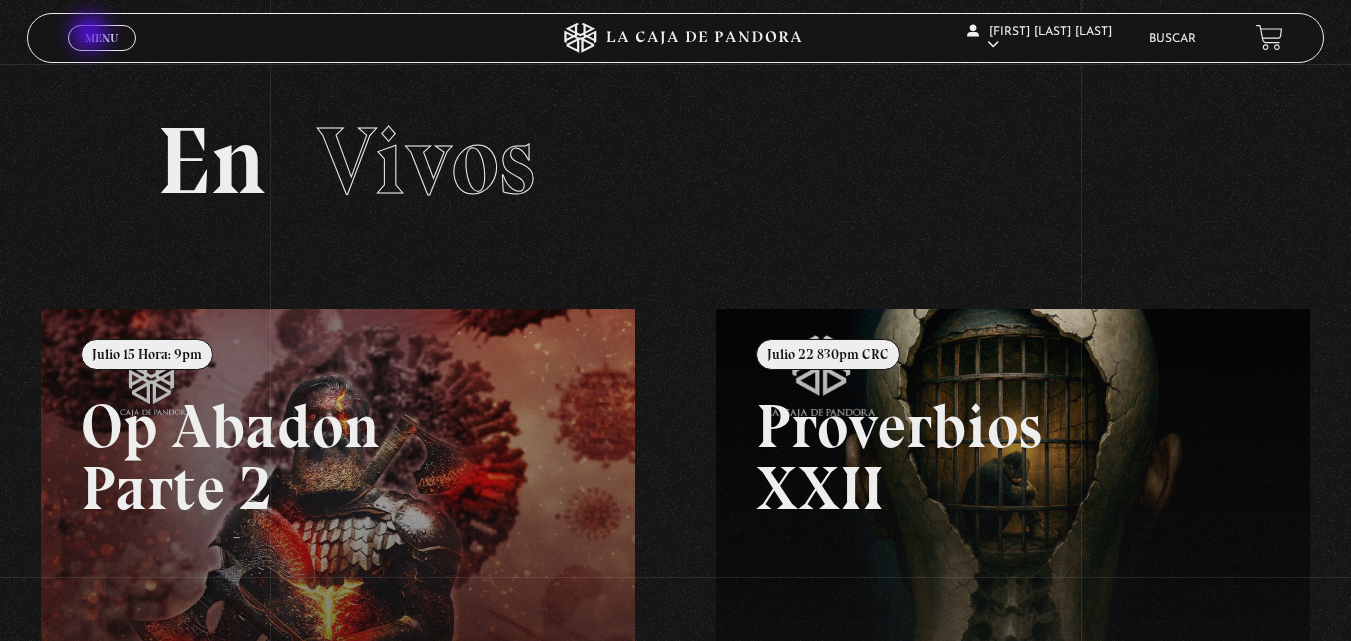 click on "Menu" at bounding box center [101, 38] 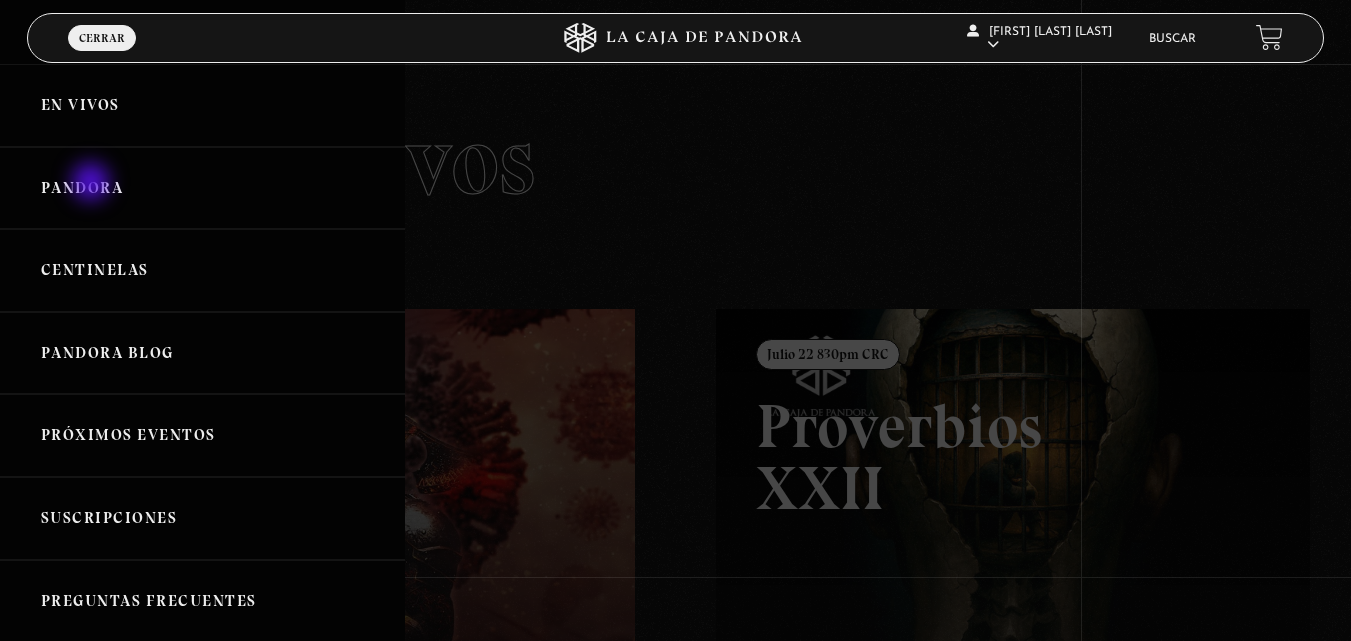 click on "Pandora" at bounding box center [202, 188] 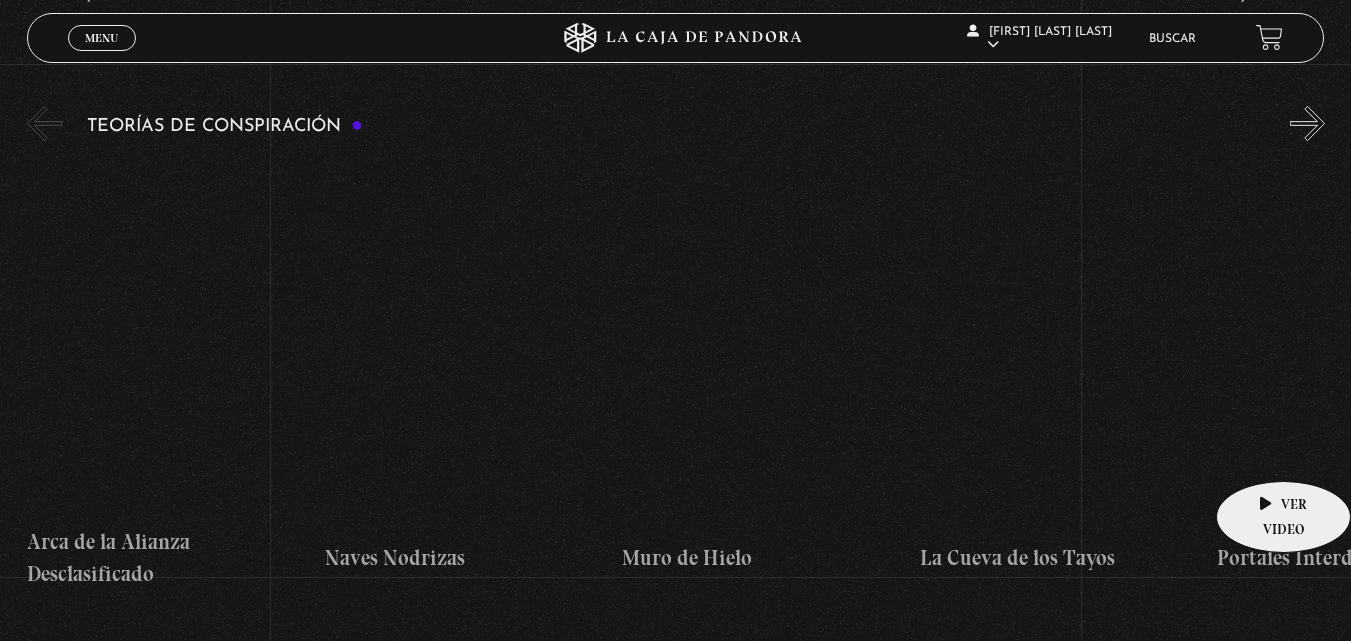 scroll, scrollTop: 3085, scrollLeft: 0, axis: vertical 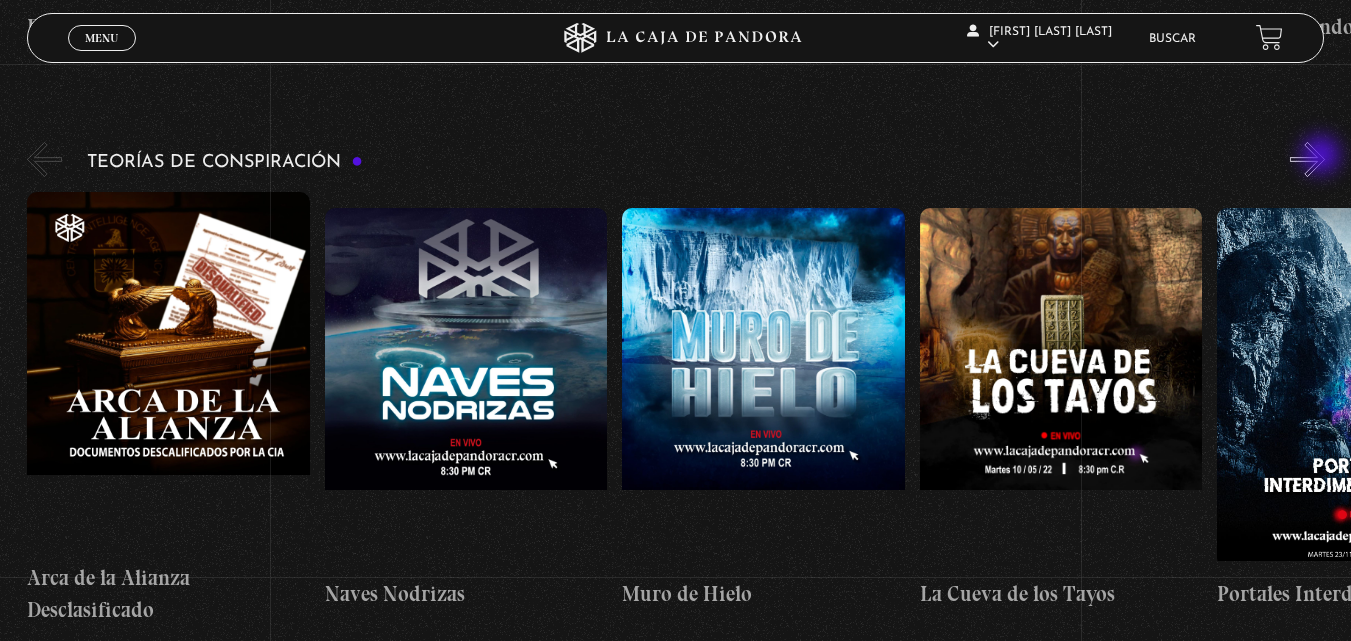 click on "»" at bounding box center [1307, 159] 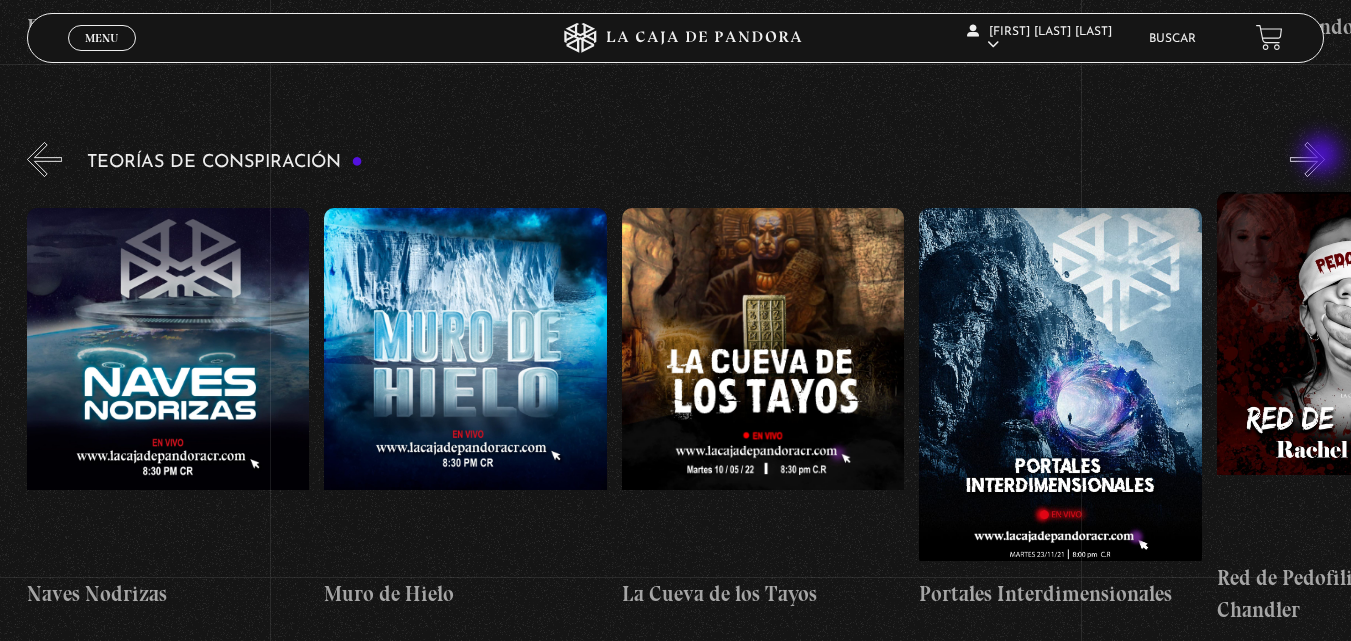 click on "»" at bounding box center [1307, 159] 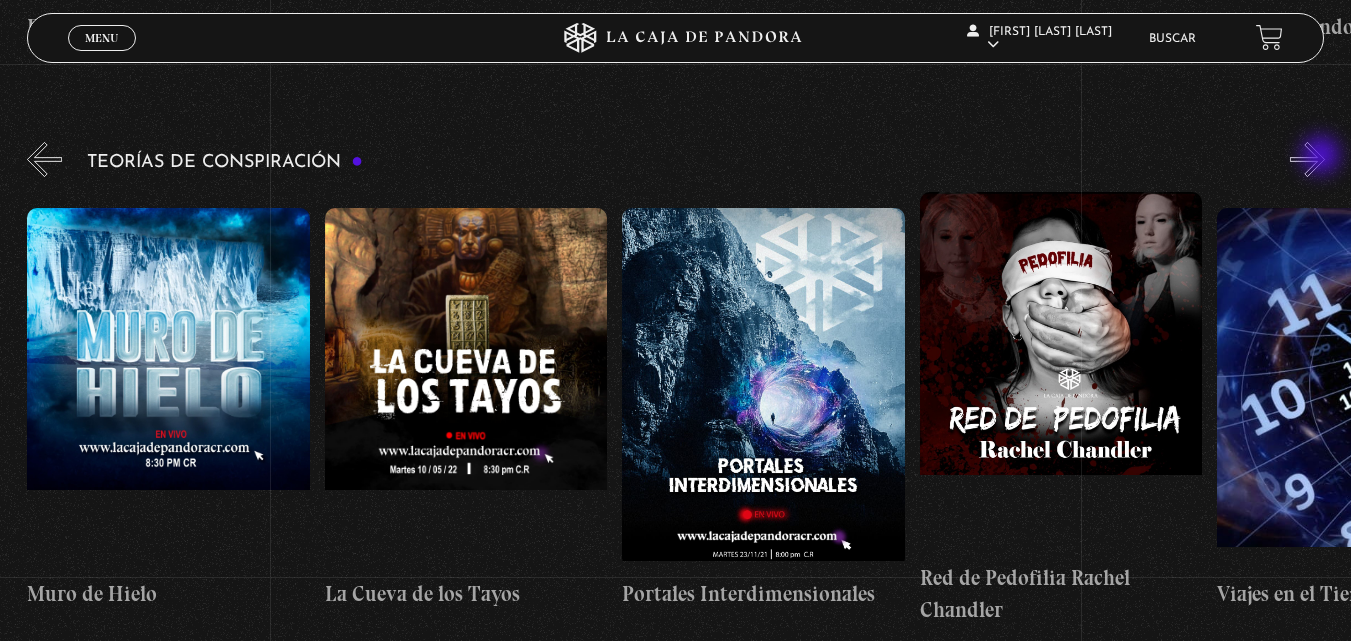 click on "»" at bounding box center (1307, 159) 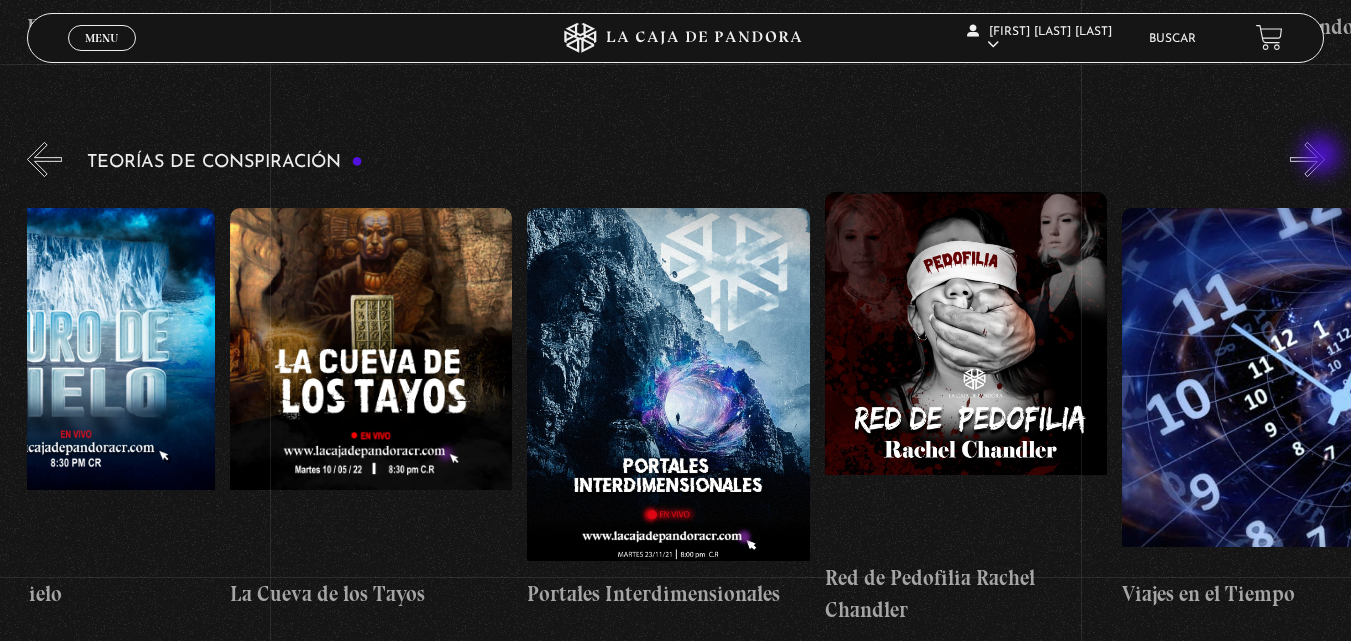 scroll, scrollTop: 0, scrollLeft: 744, axis: horizontal 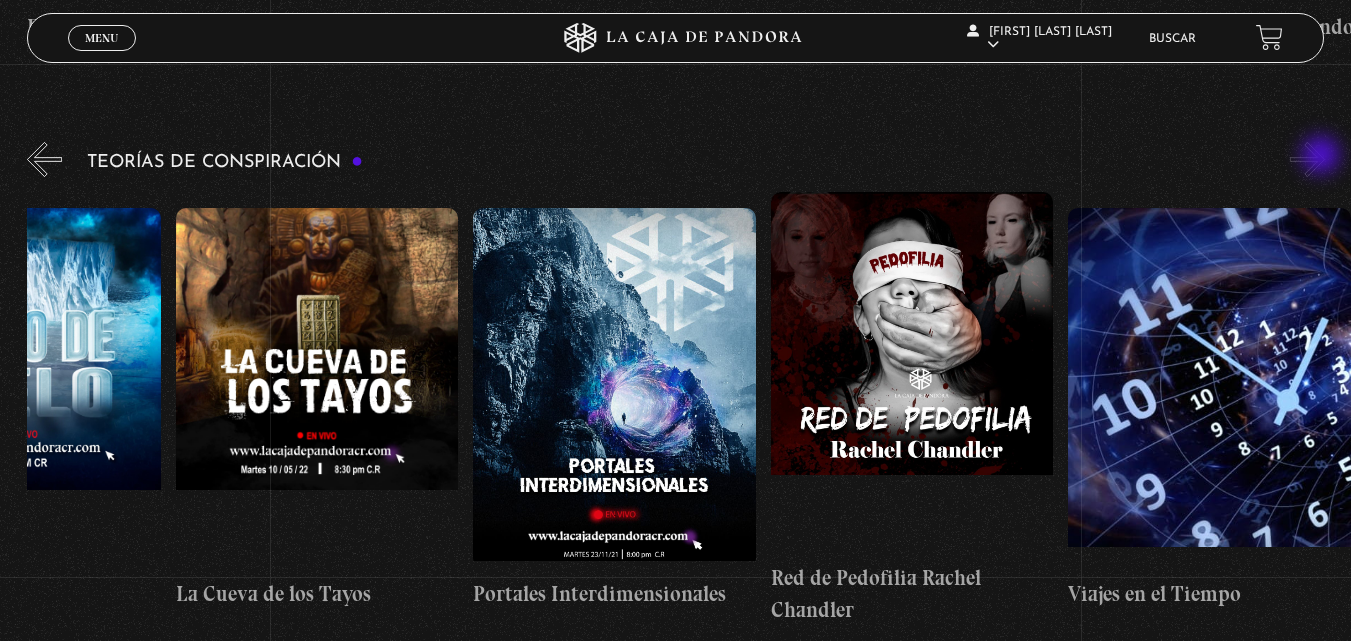 click on "»" at bounding box center (1307, 159) 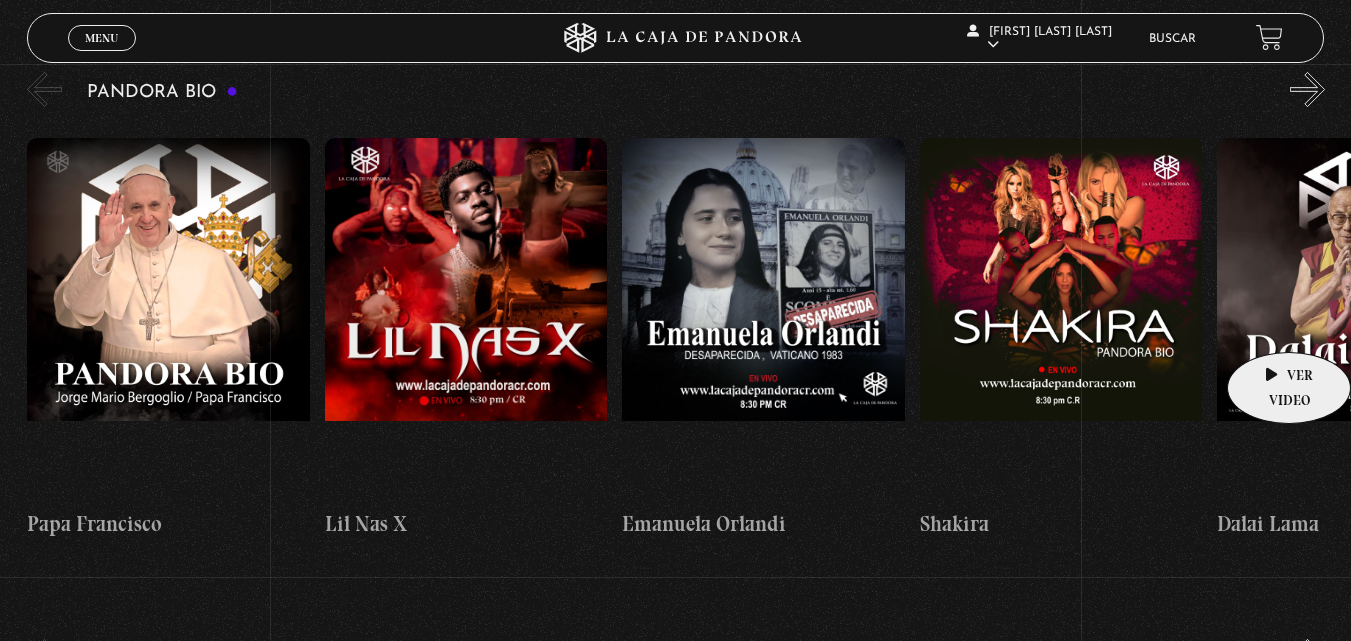scroll, scrollTop: 1985, scrollLeft: 0, axis: vertical 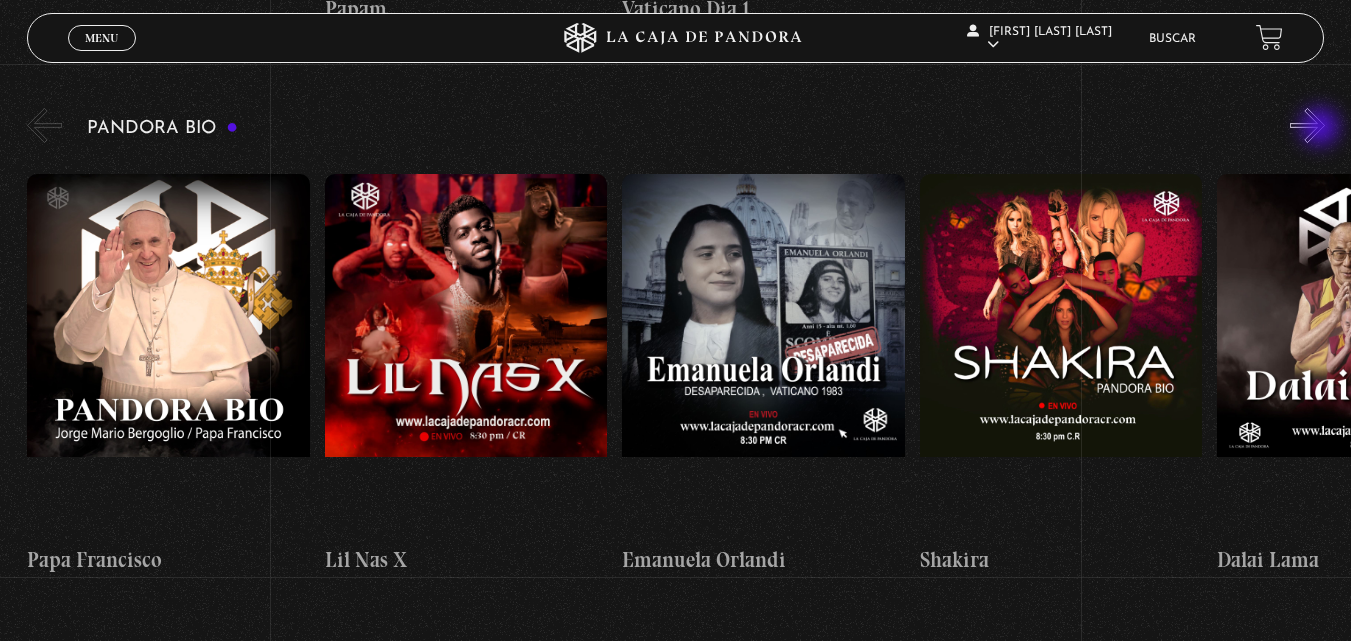 click on "»" at bounding box center [1307, 125] 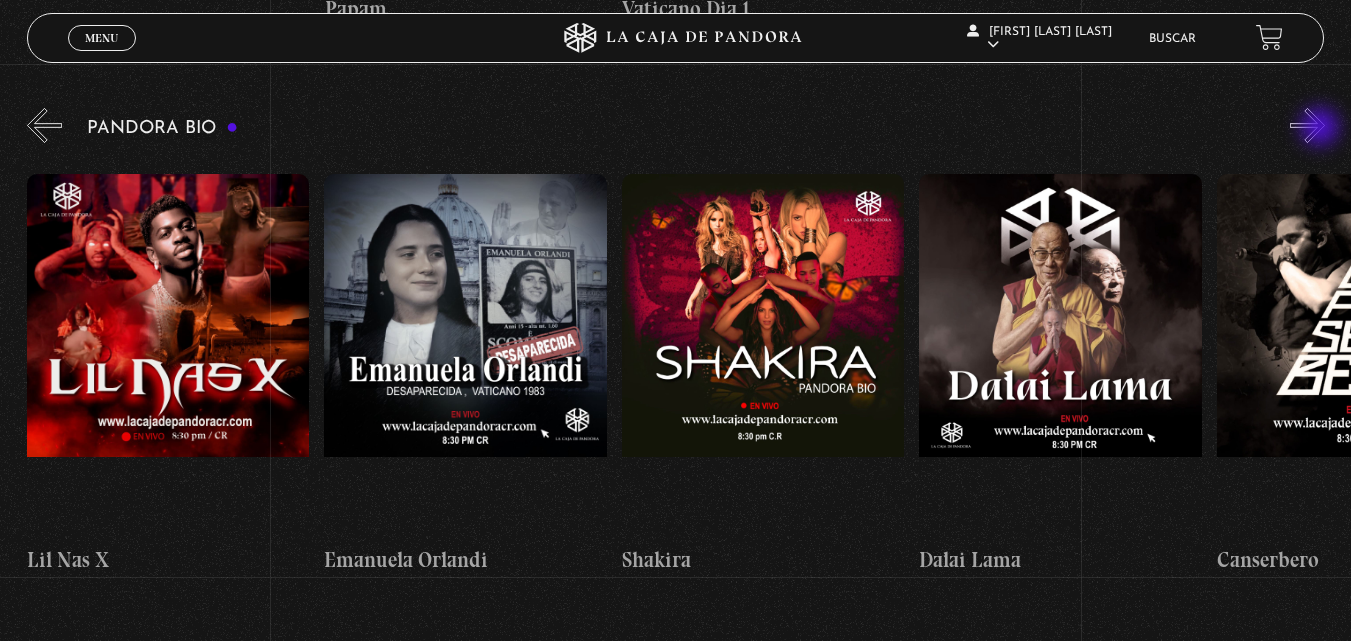click on "»" at bounding box center (1307, 125) 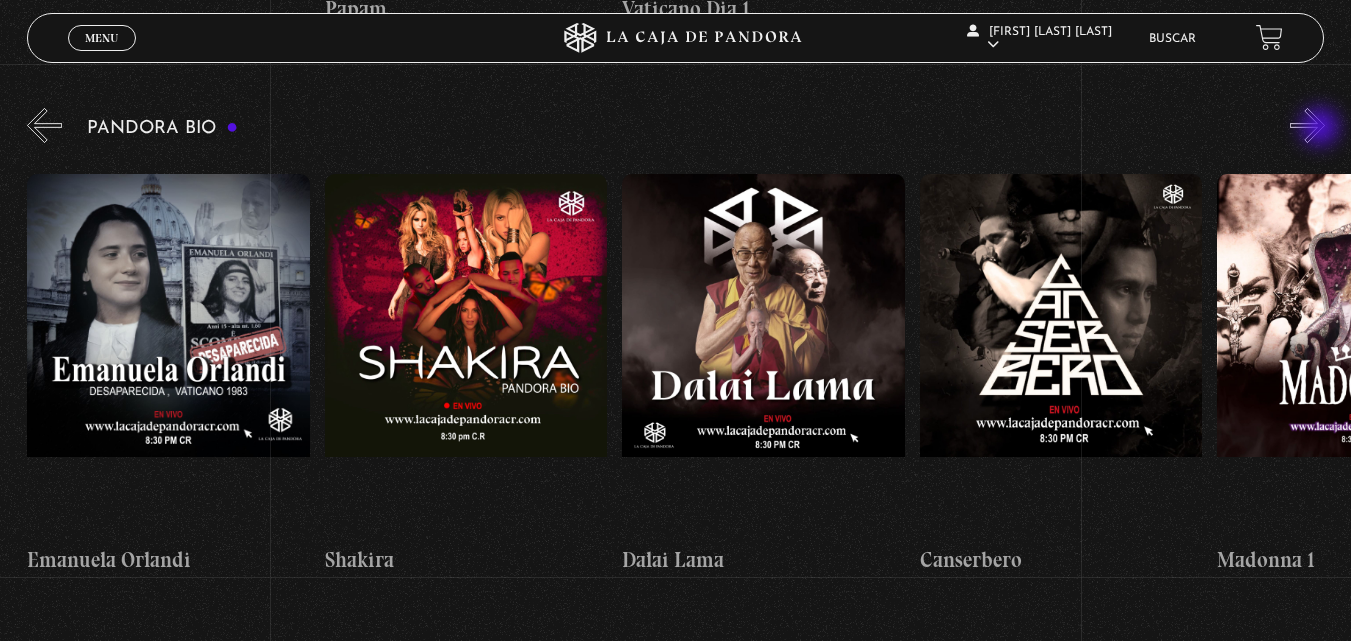 click on "»" at bounding box center [1307, 125] 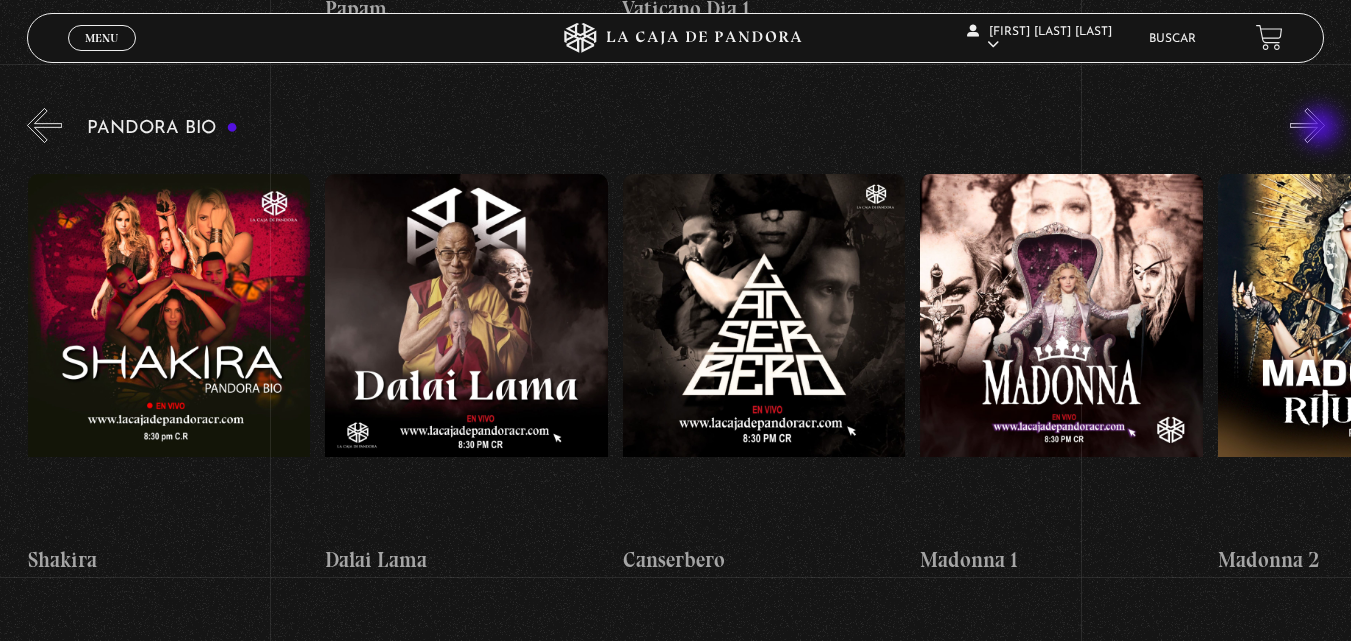 click on "»" at bounding box center (1307, 125) 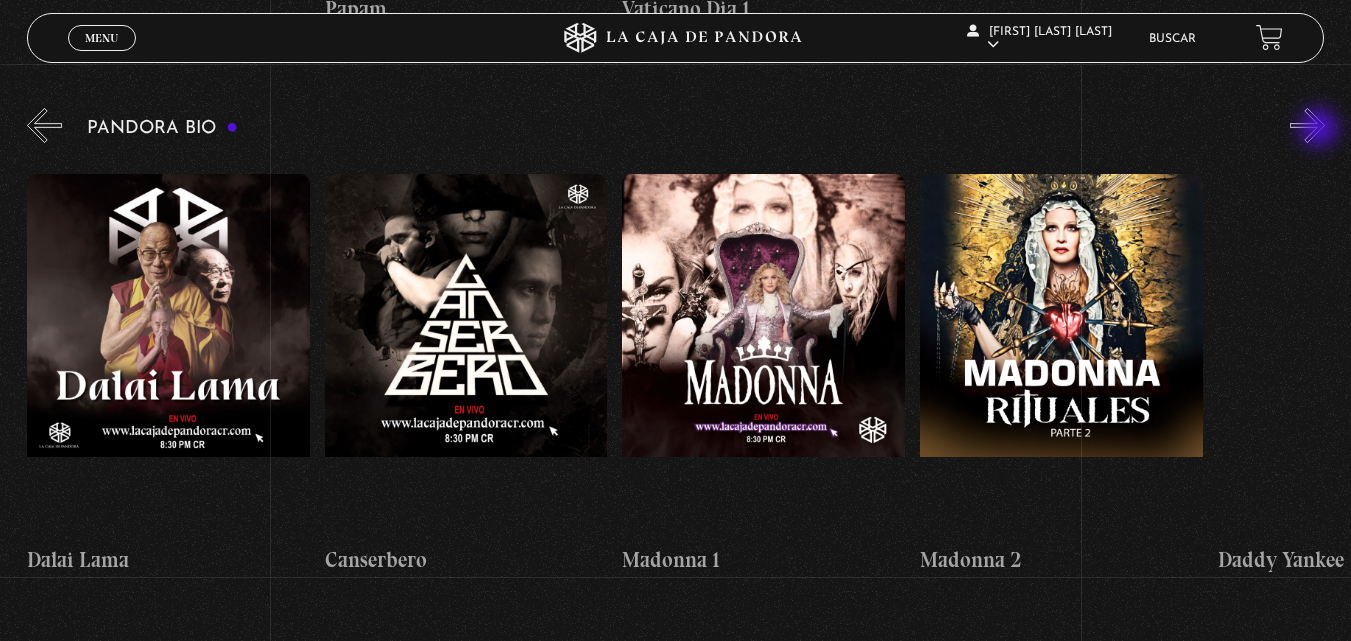 click on "»" at bounding box center (1307, 125) 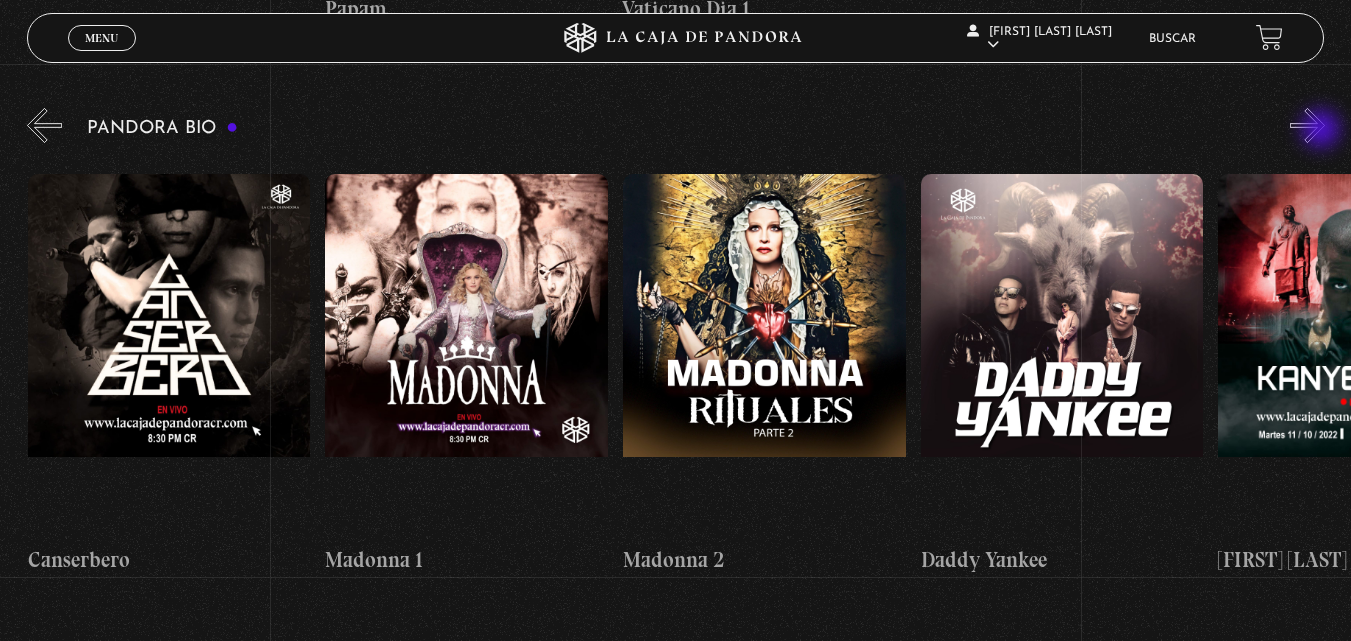 scroll, scrollTop: 0, scrollLeft: 1488, axis: horizontal 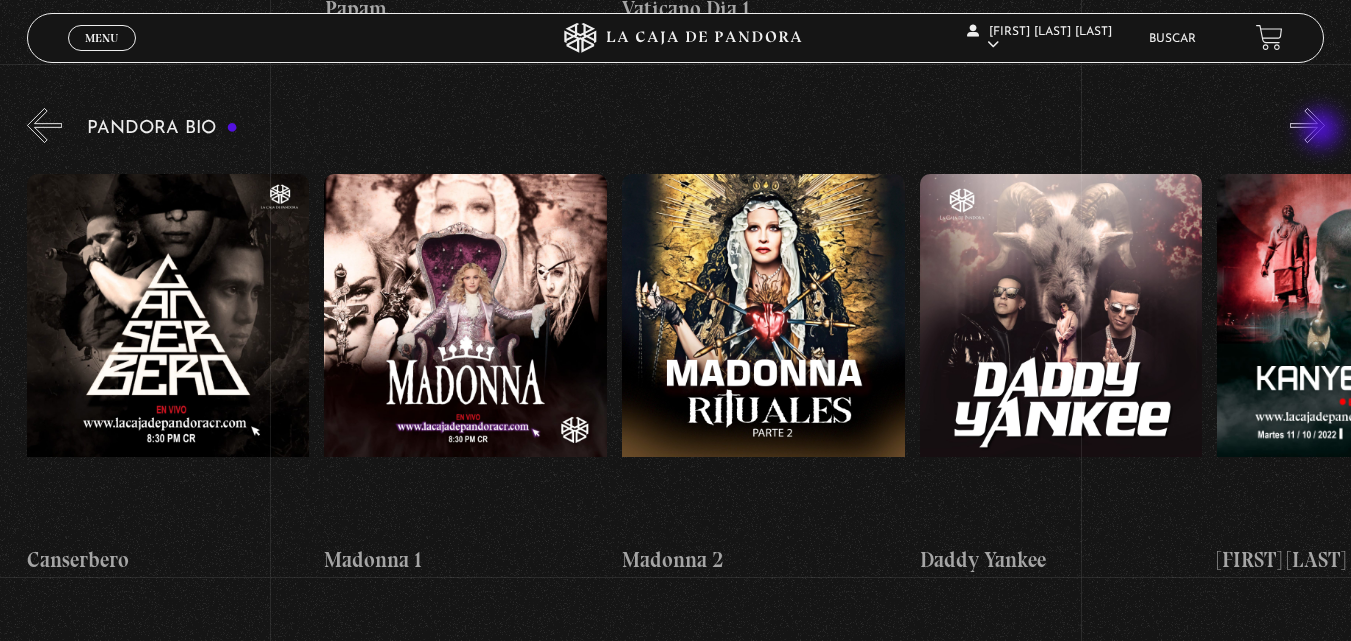 click on "»" at bounding box center (1307, 125) 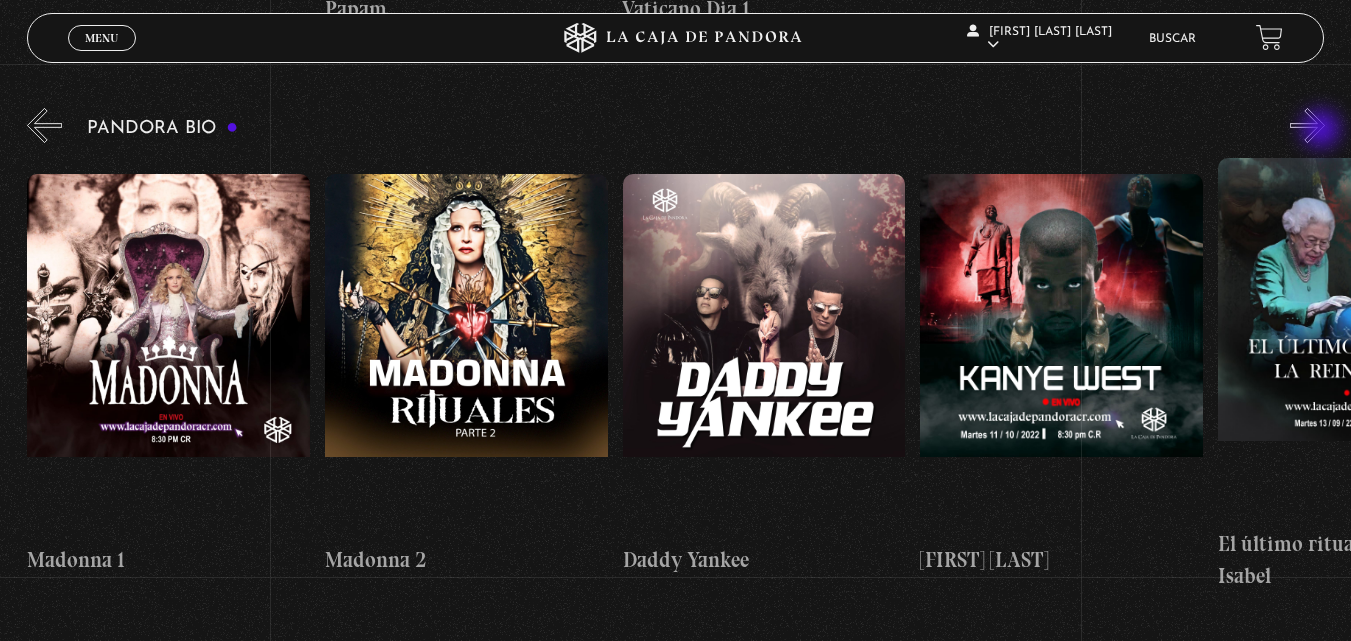 click on "»" at bounding box center (1307, 125) 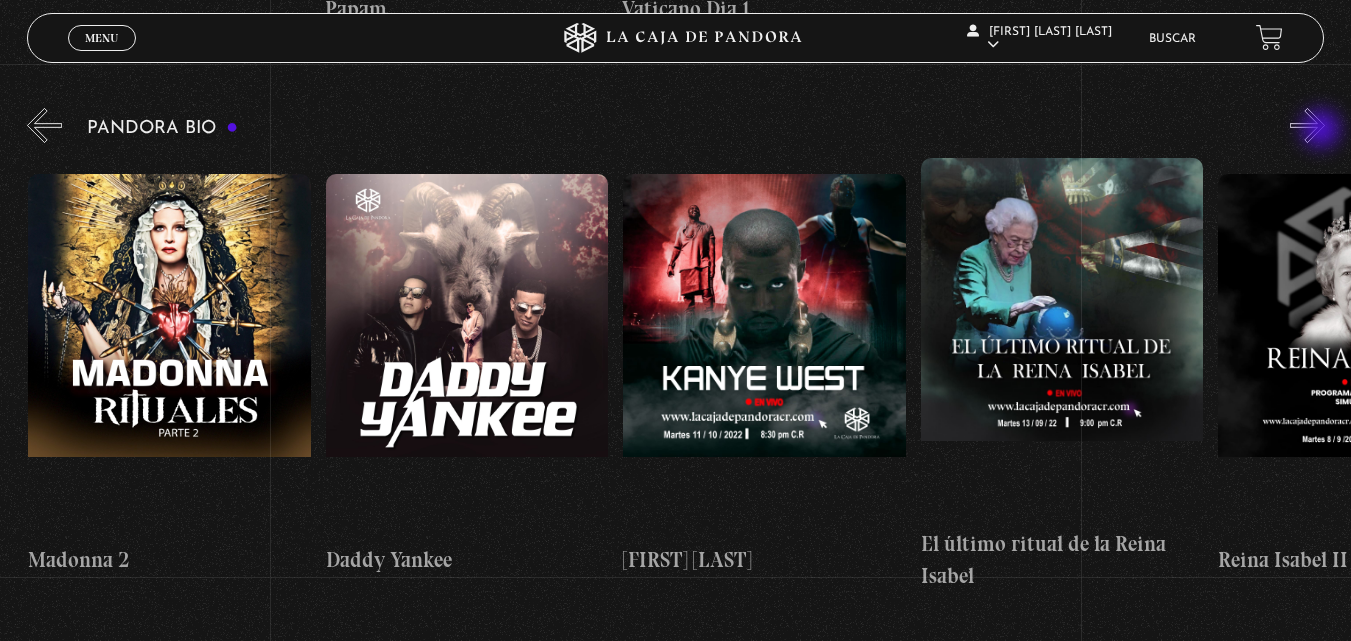 click on "»" at bounding box center [1307, 125] 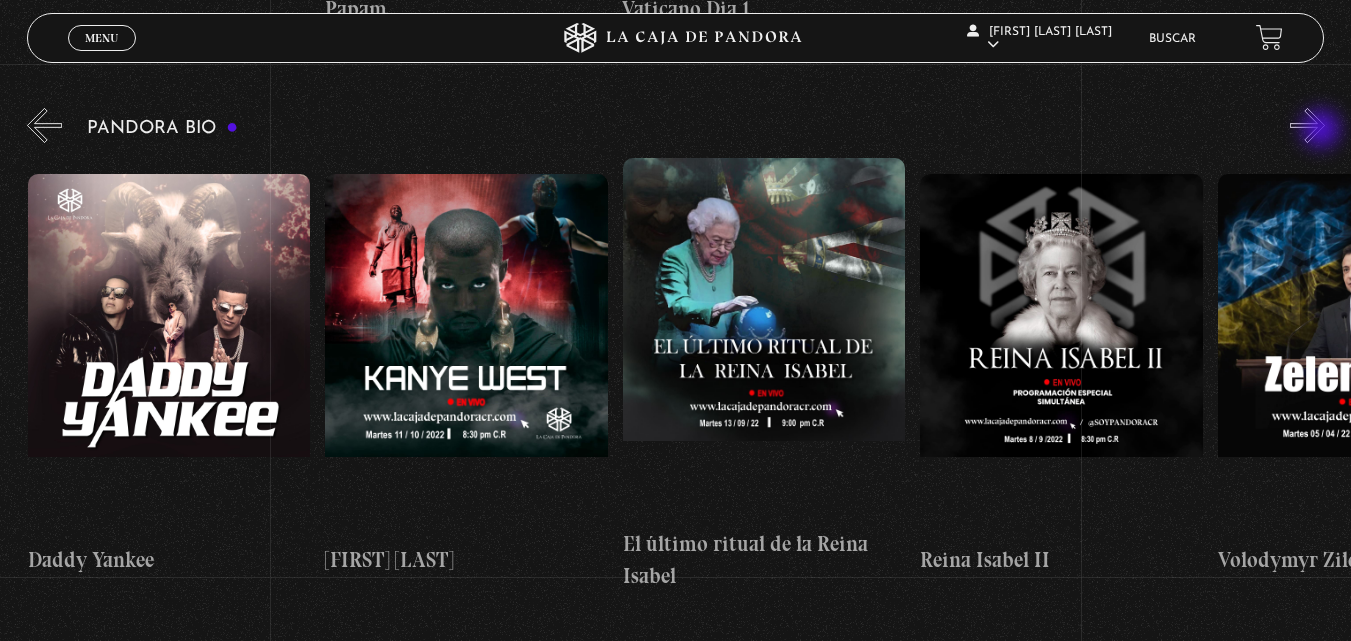 click on "»" at bounding box center [1307, 125] 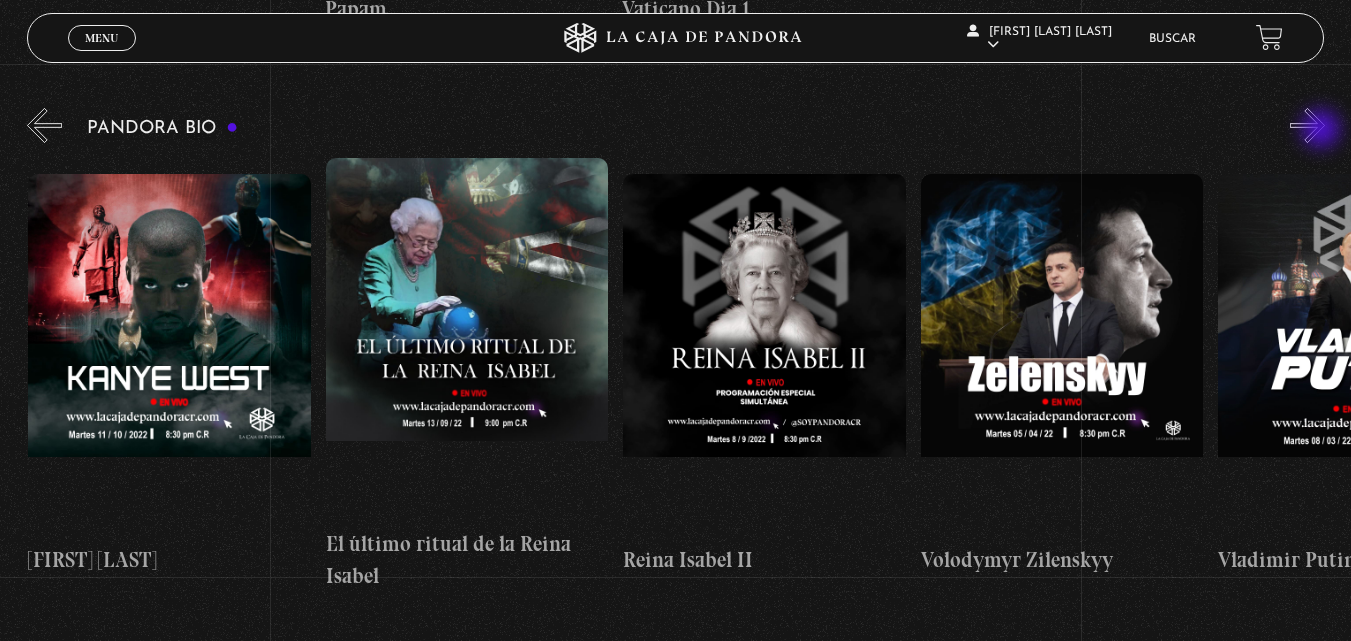 click on "»" at bounding box center (1307, 125) 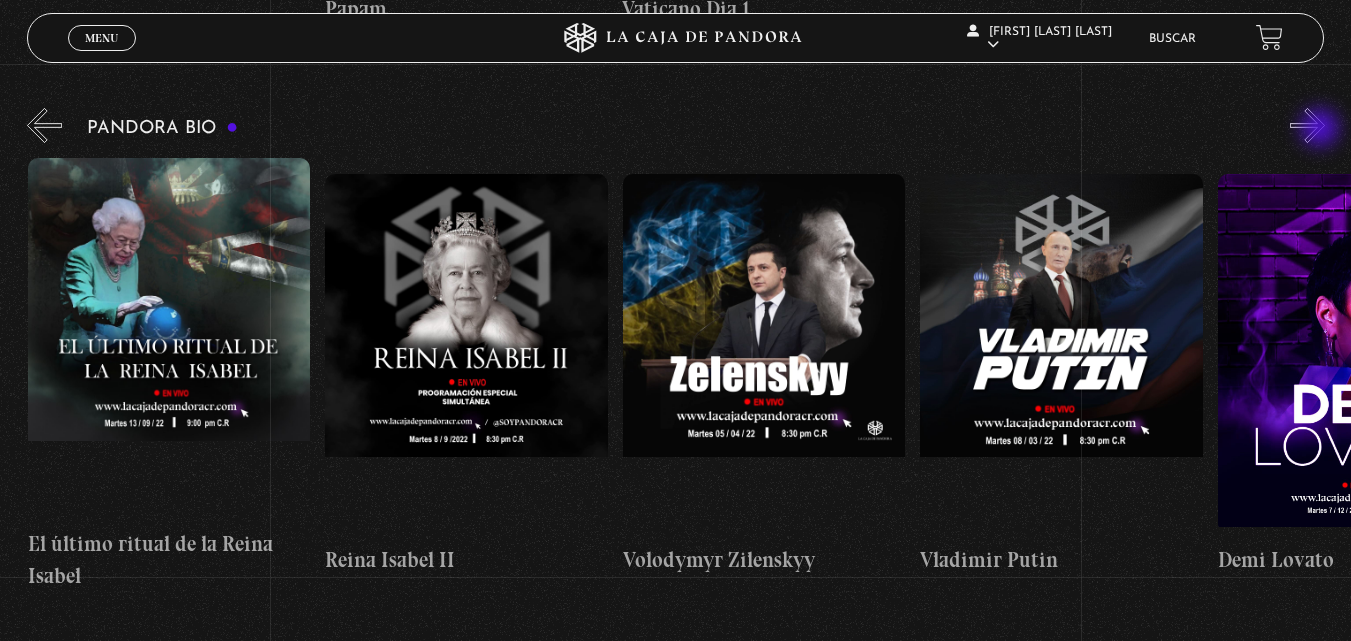 click on "»" at bounding box center [1307, 125] 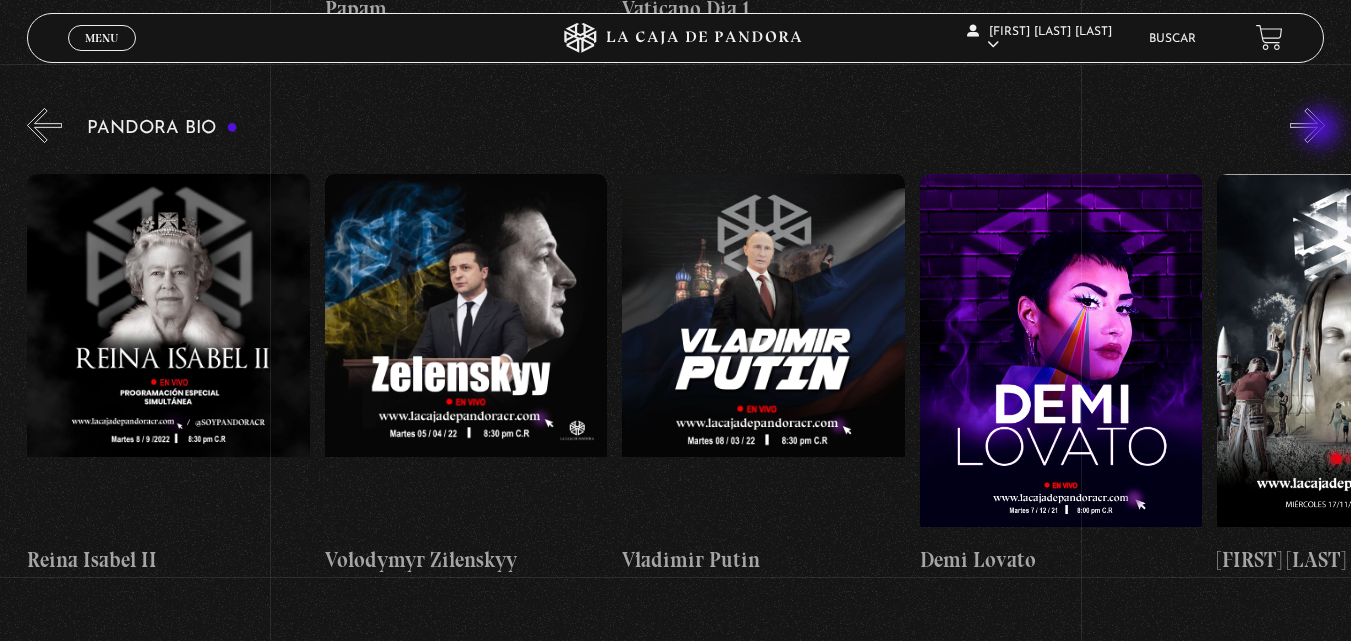 click on "»" at bounding box center (1307, 125) 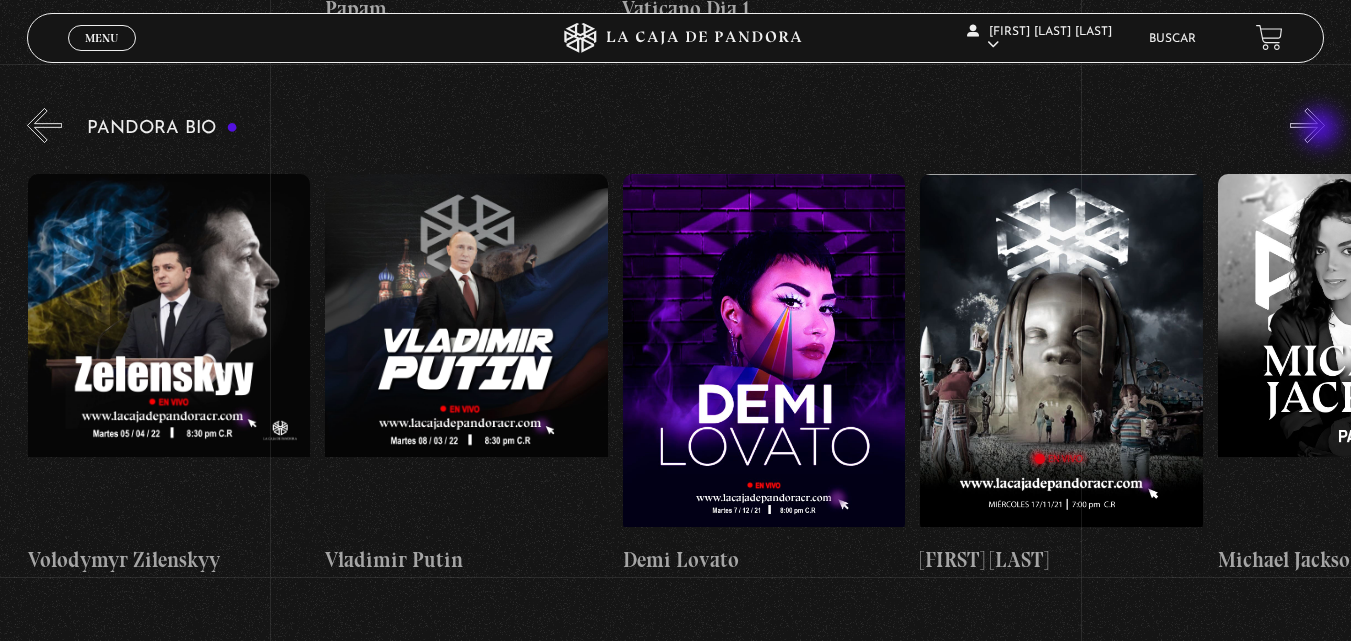 scroll, scrollTop: 0, scrollLeft: 3571, axis: horizontal 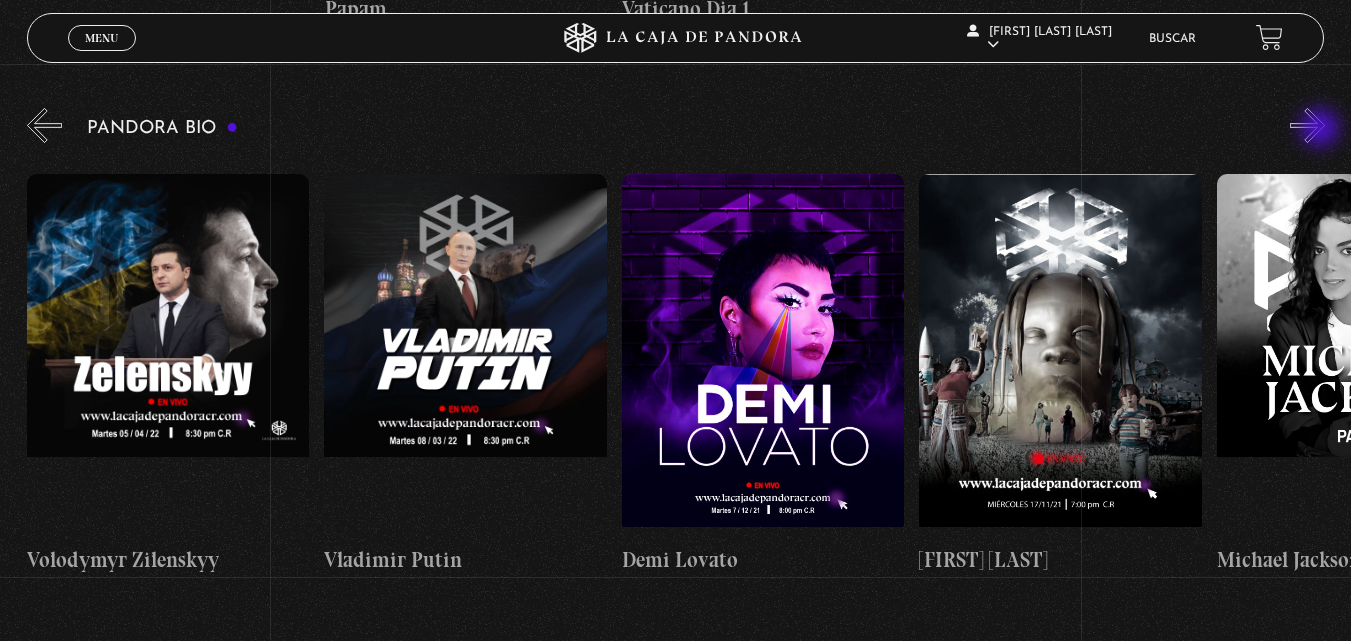 click on "»" at bounding box center [1307, 125] 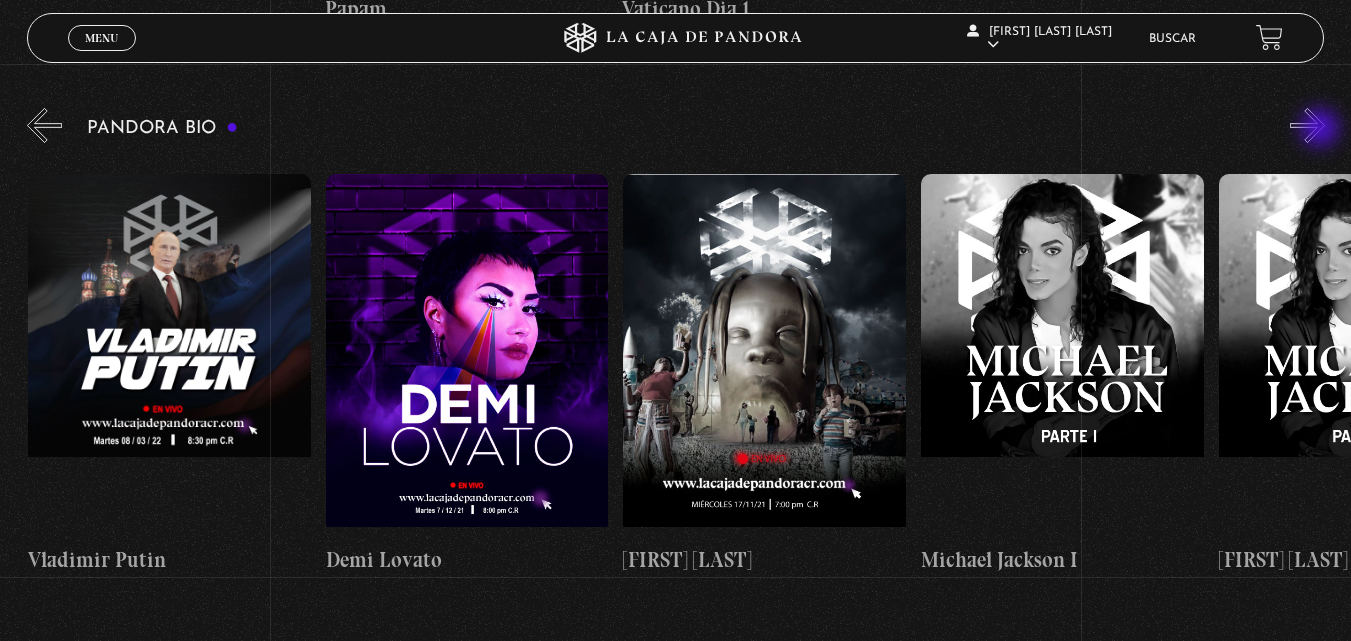 scroll, scrollTop: 0, scrollLeft: 3868, axis: horizontal 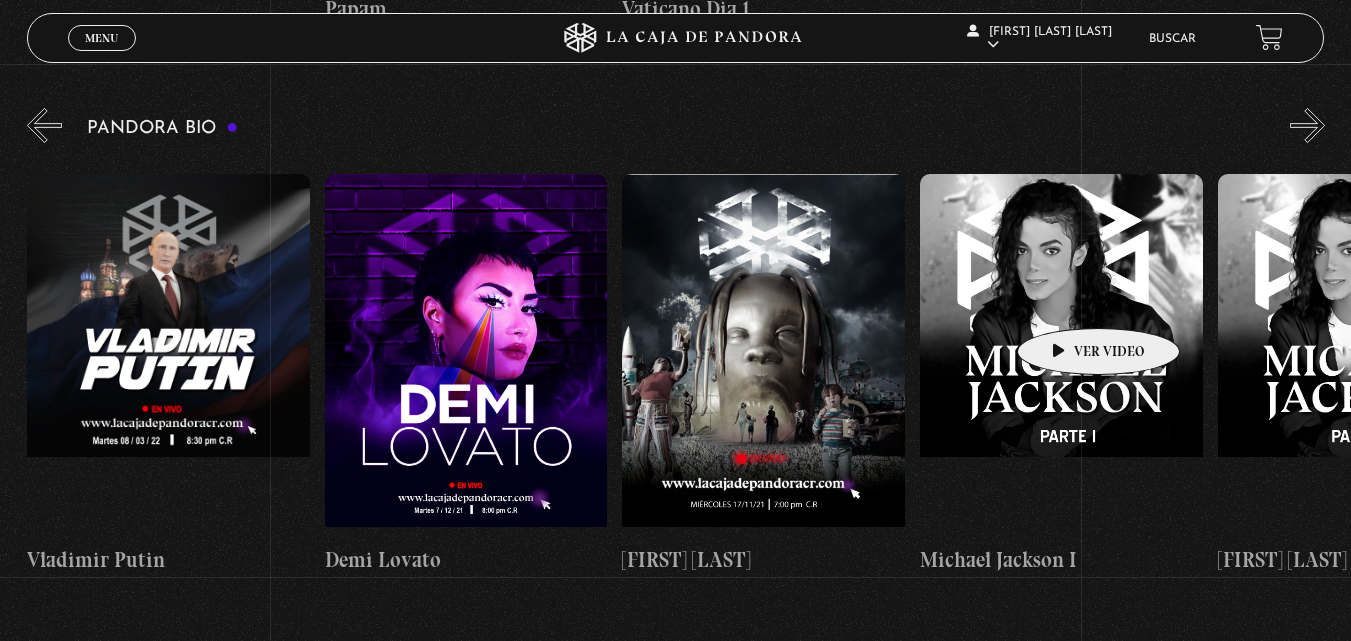 click at bounding box center (1061, 354) 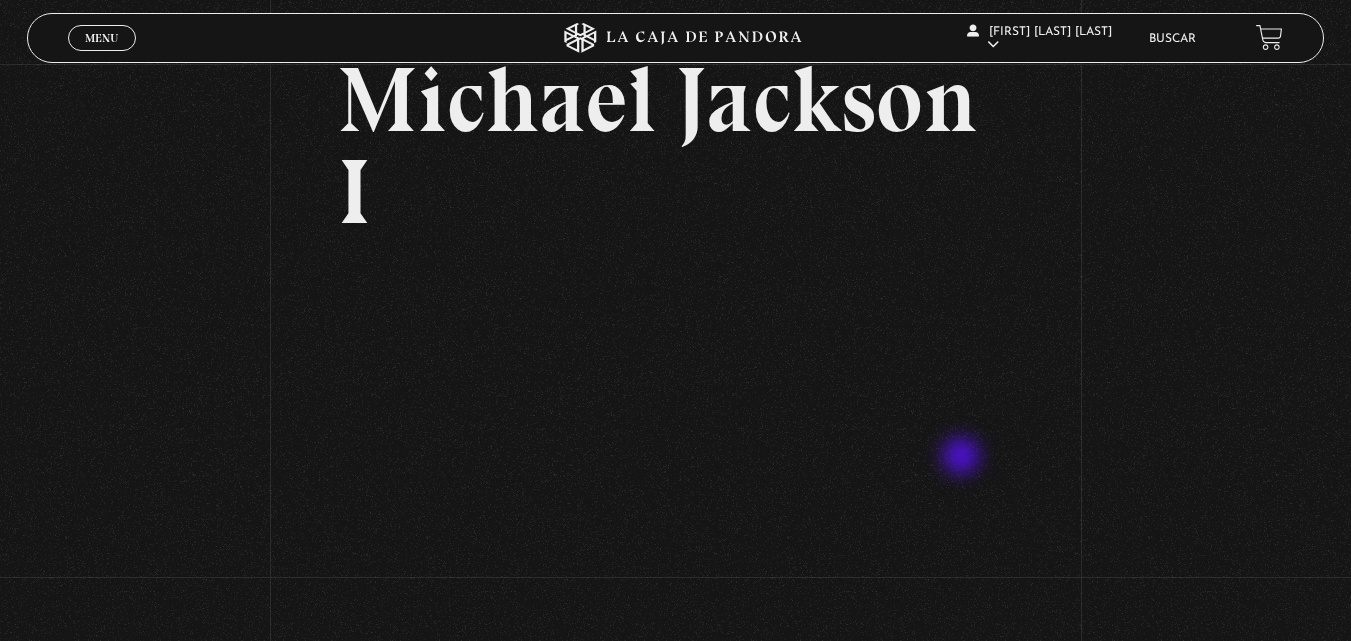 scroll, scrollTop: 0, scrollLeft: 0, axis: both 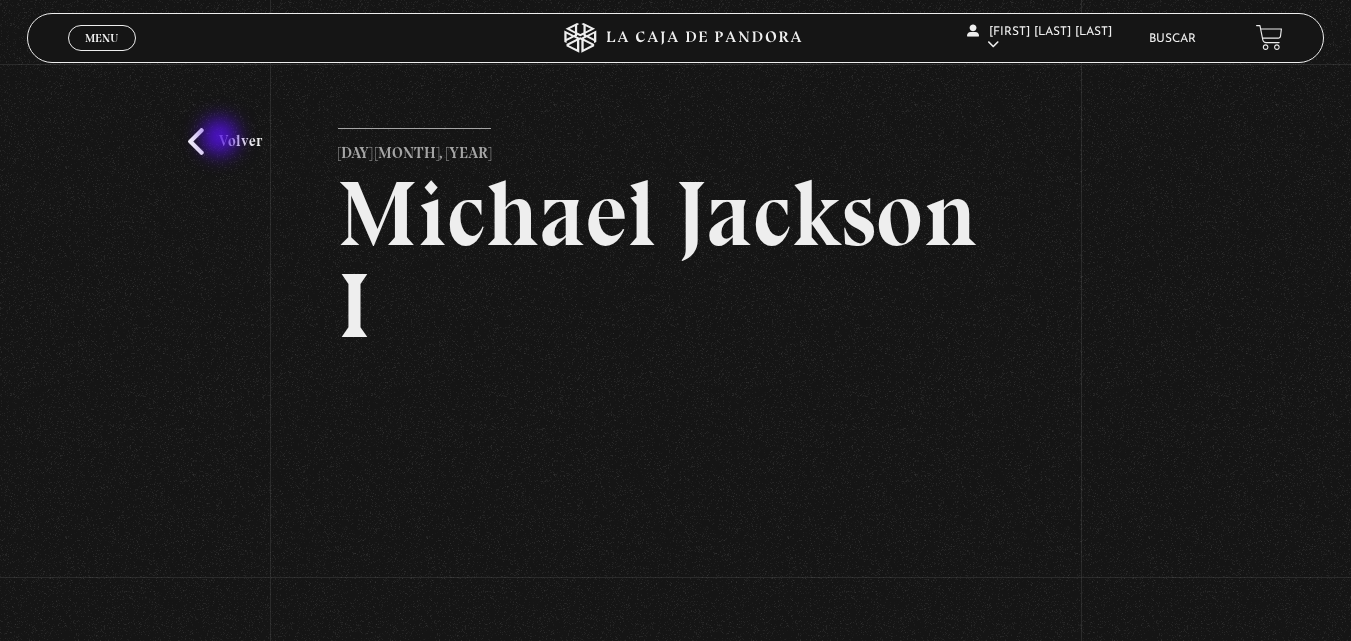 click on "Volver" at bounding box center (225, 141) 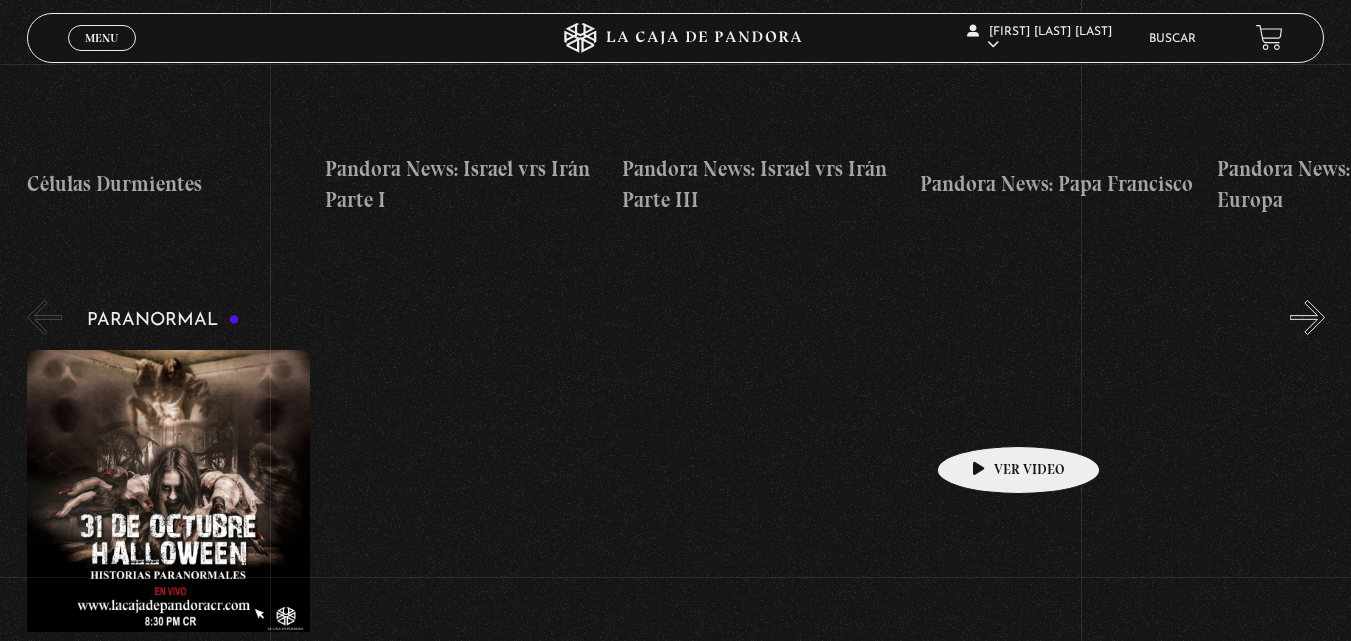 scroll, scrollTop: 785, scrollLeft: 0, axis: vertical 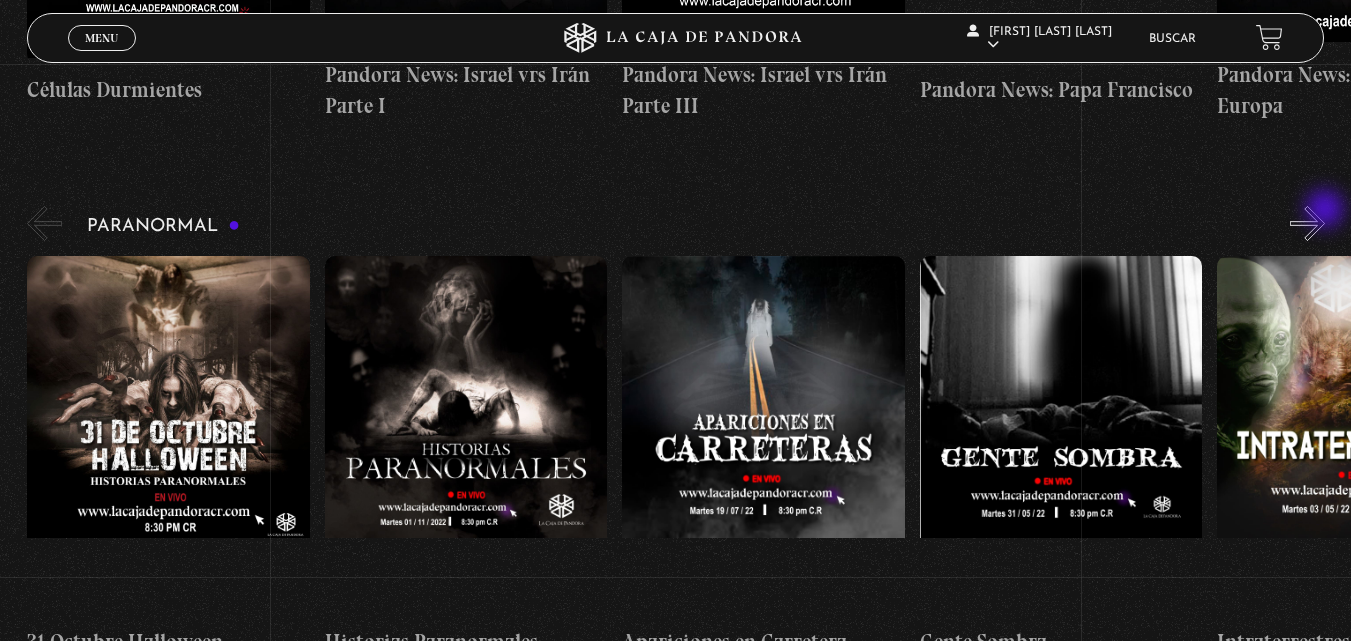 click on "»" at bounding box center (1307, 223) 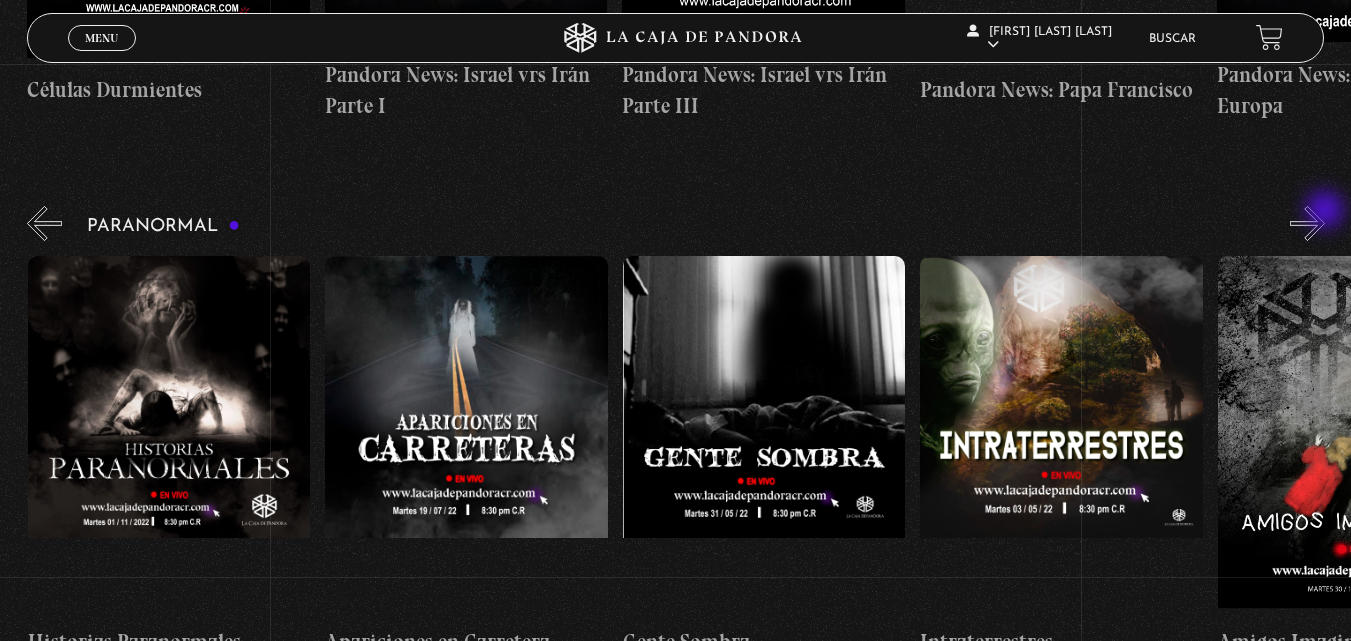 click on "»" at bounding box center [1307, 223] 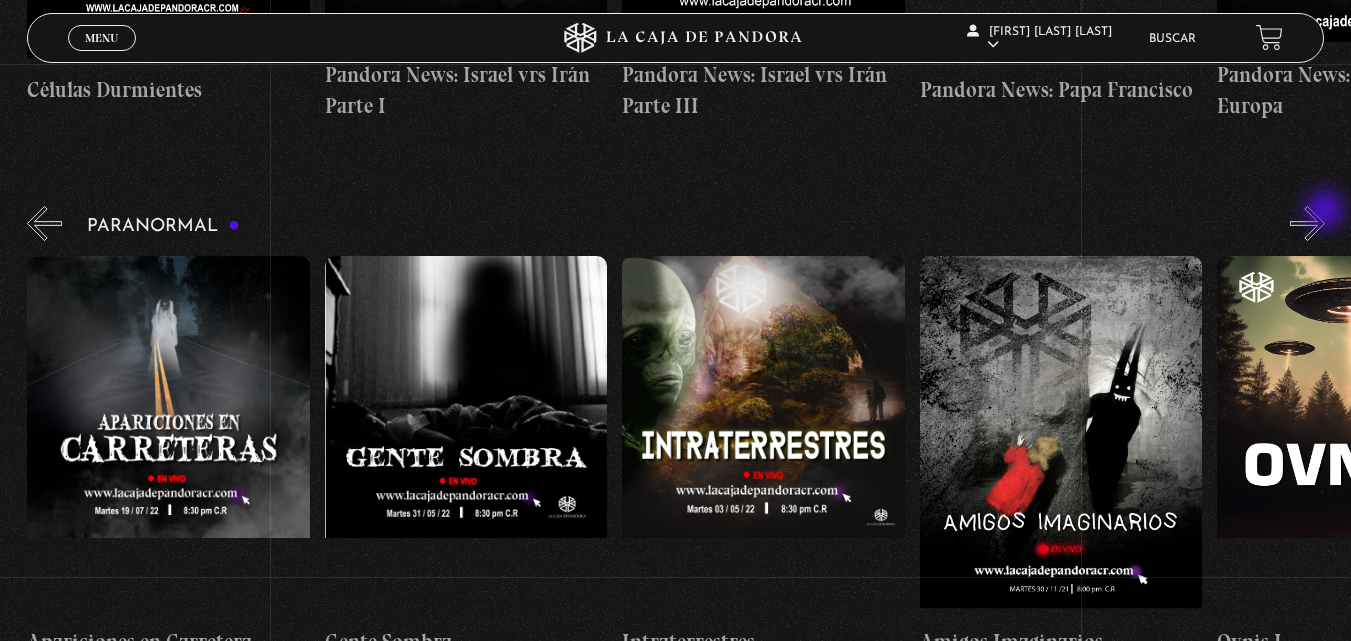 click on "»" at bounding box center (1307, 223) 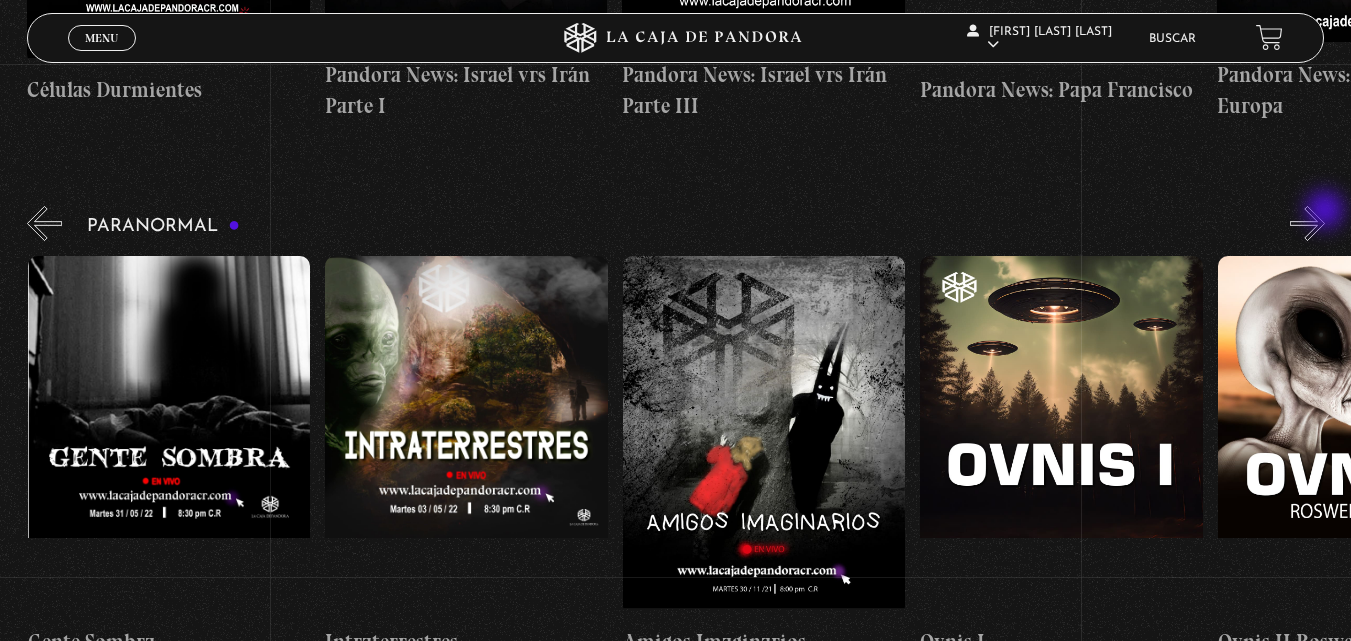 click on "»" at bounding box center [1307, 223] 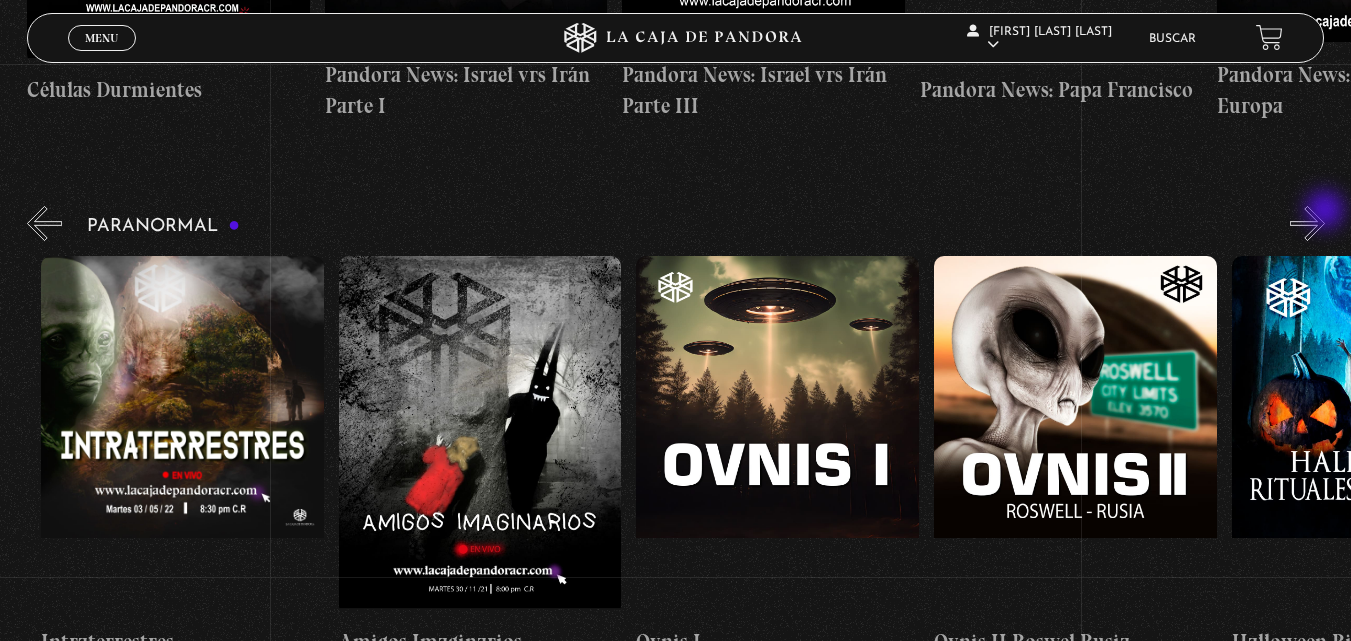 click on "»" at bounding box center (1307, 223) 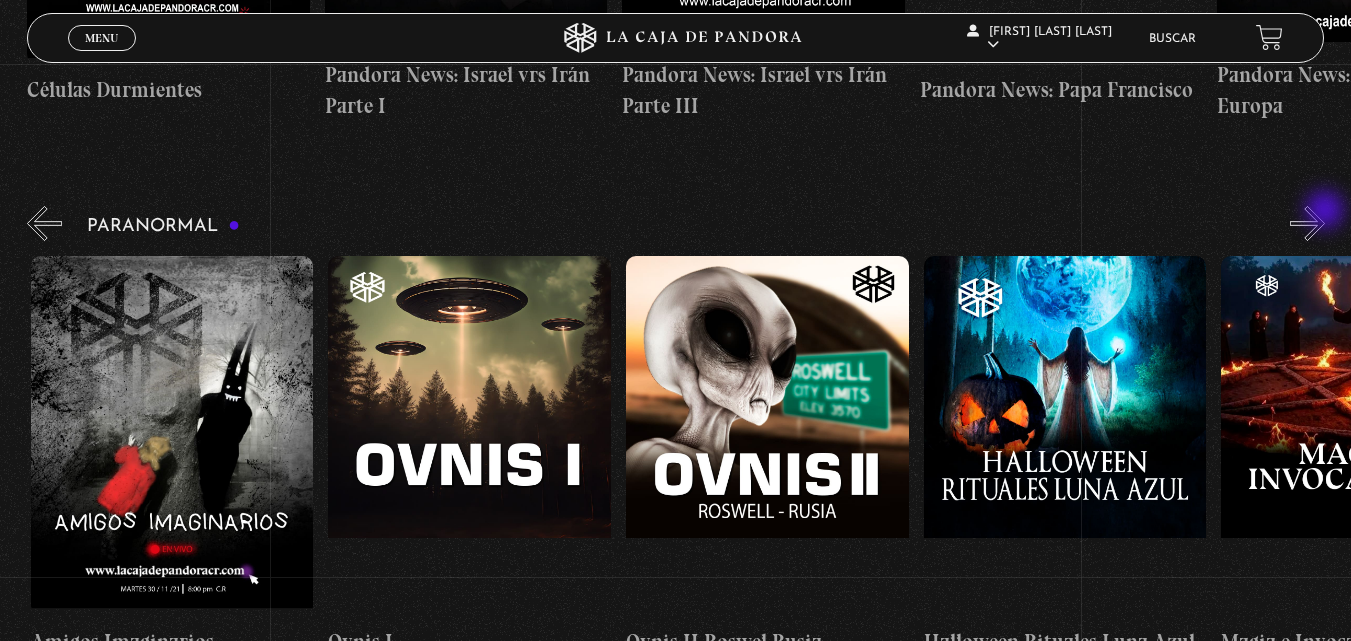 click on "»" at bounding box center [1307, 223] 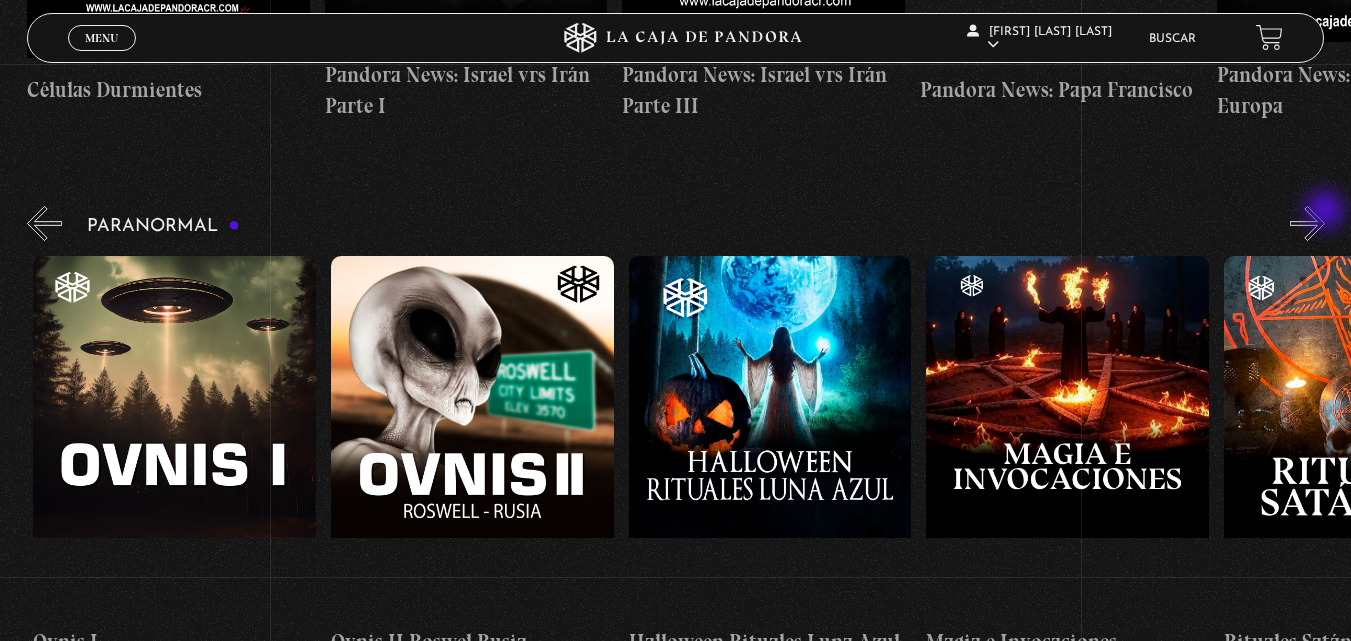 click on "»" at bounding box center [1307, 223] 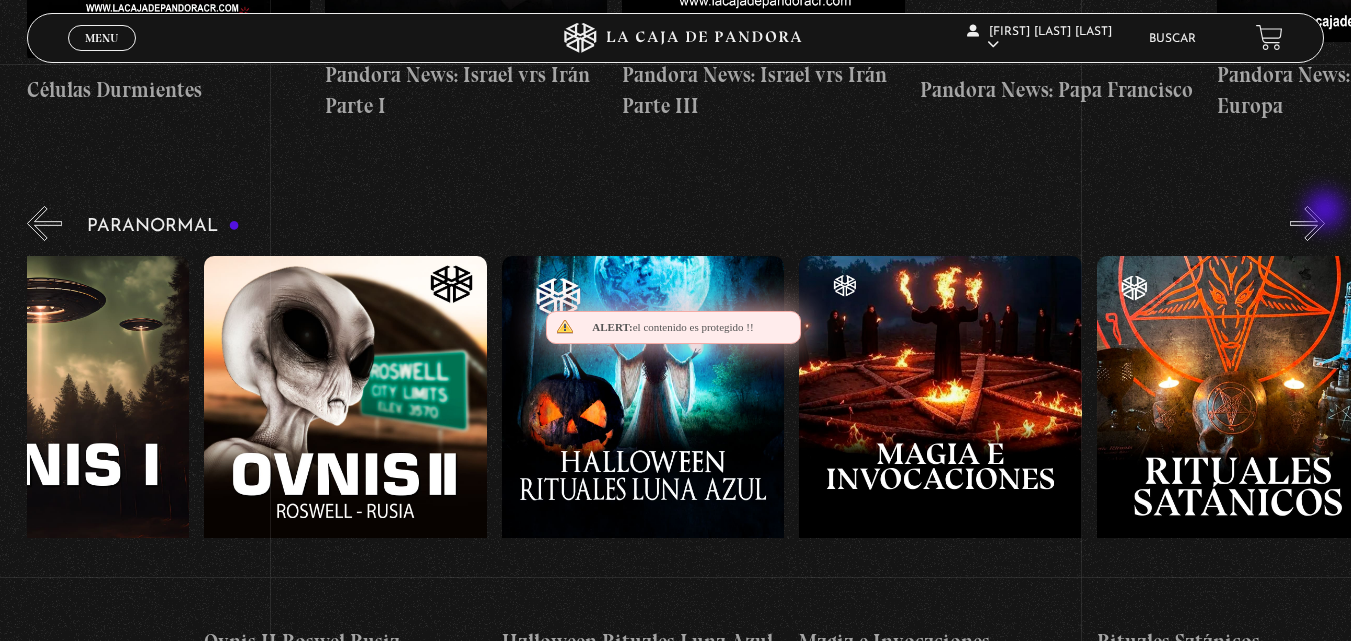 scroll, scrollTop: 0, scrollLeft: 1934, axis: horizontal 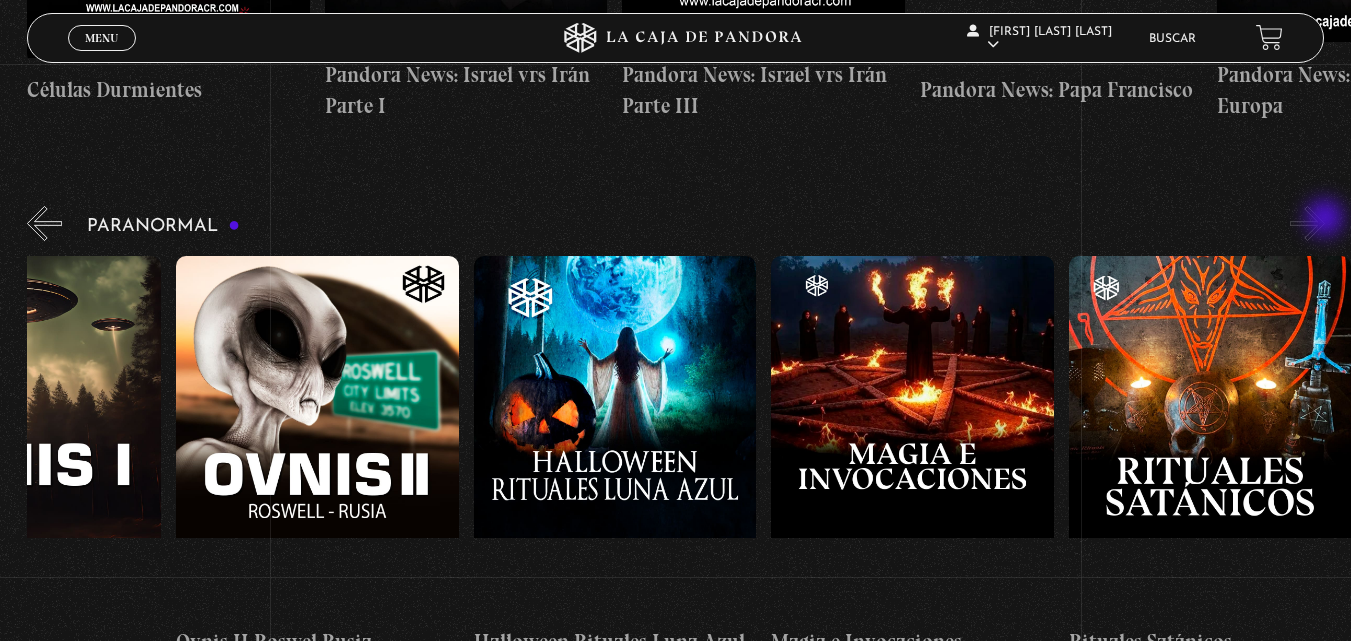 click on "»" at bounding box center (1307, 223) 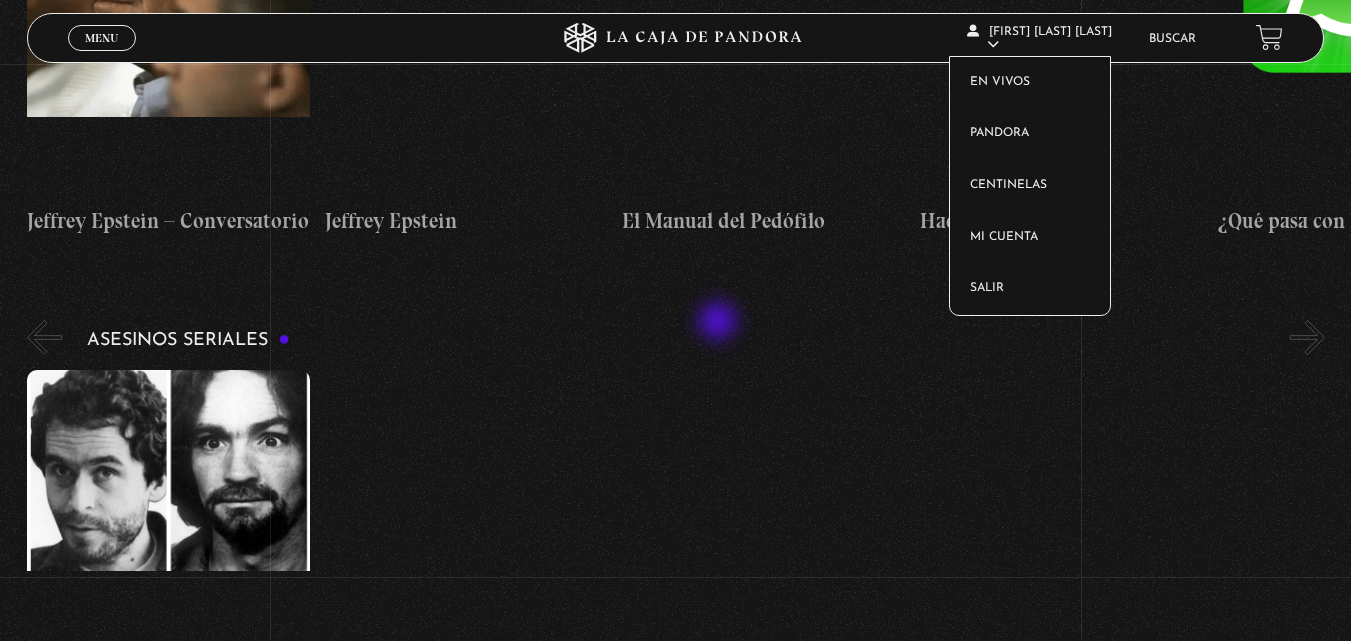 scroll, scrollTop: 4485, scrollLeft: 0, axis: vertical 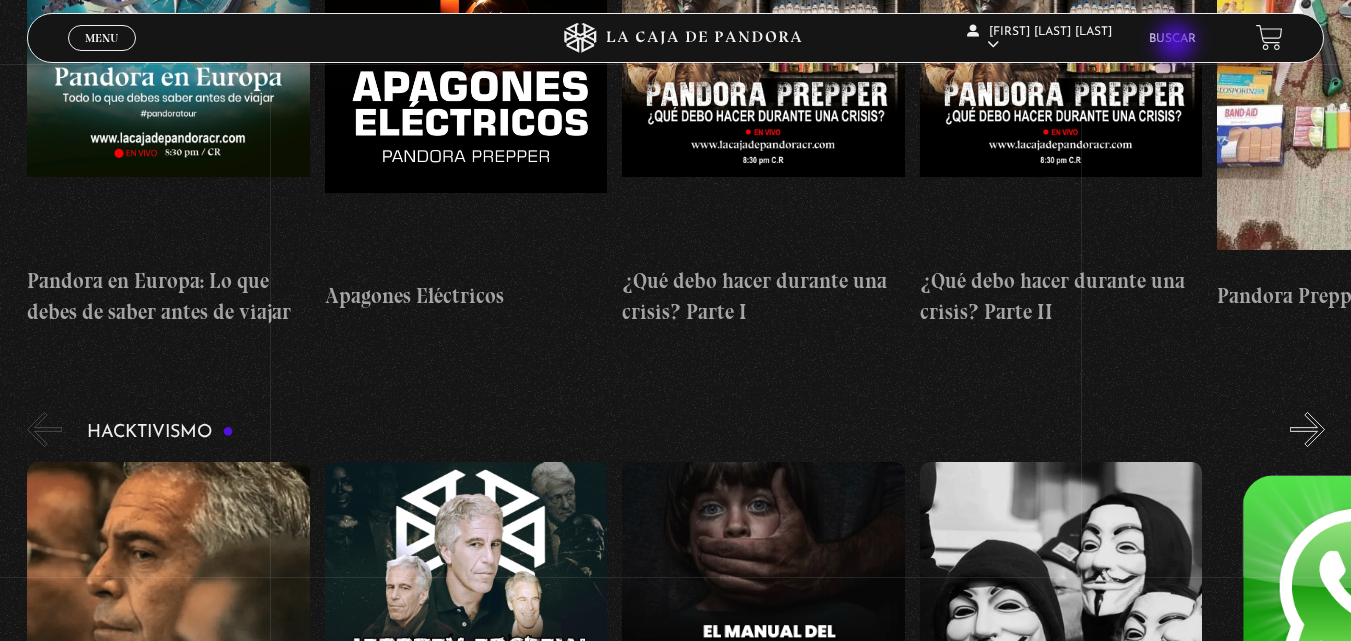 click on "Buscar" at bounding box center [1172, 39] 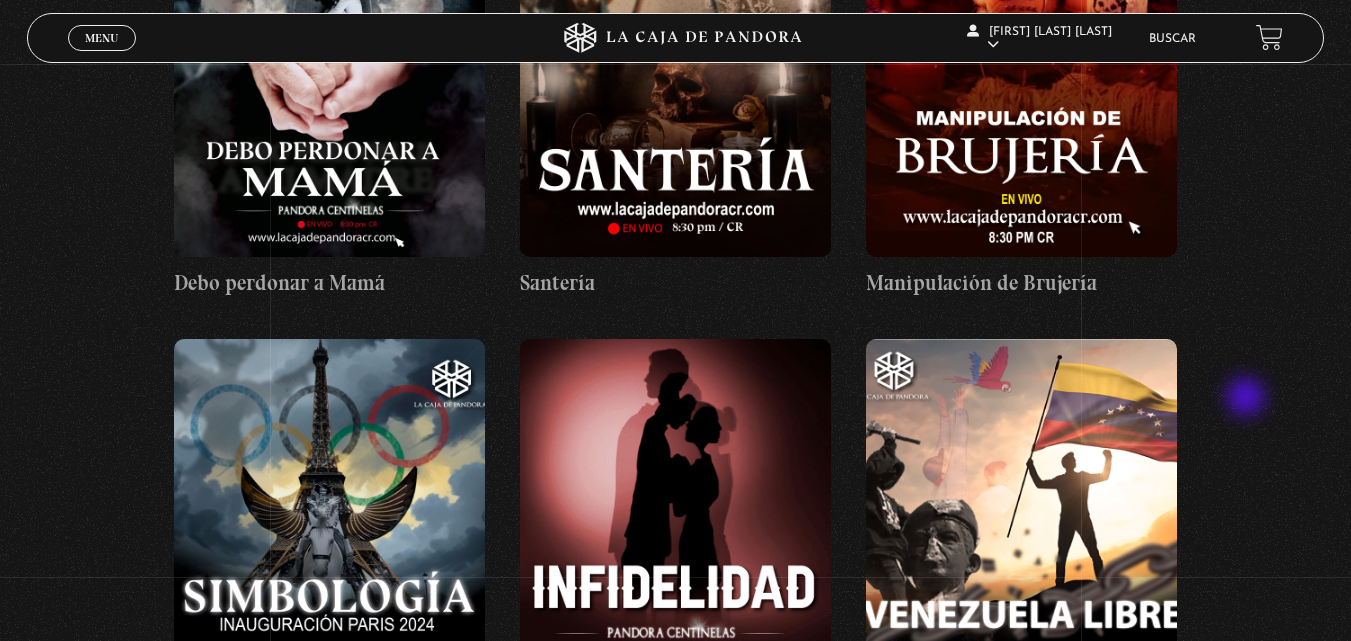 scroll, scrollTop: 10100, scrollLeft: 0, axis: vertical 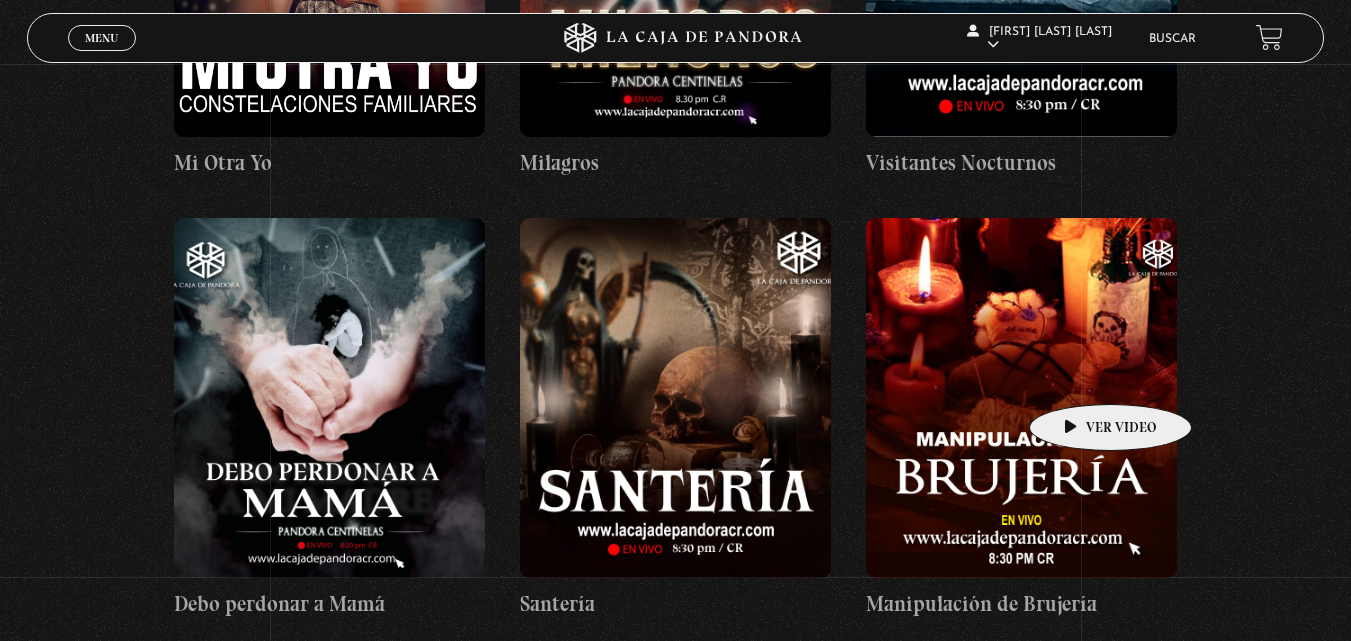 click at bounding box center (1021, 398) 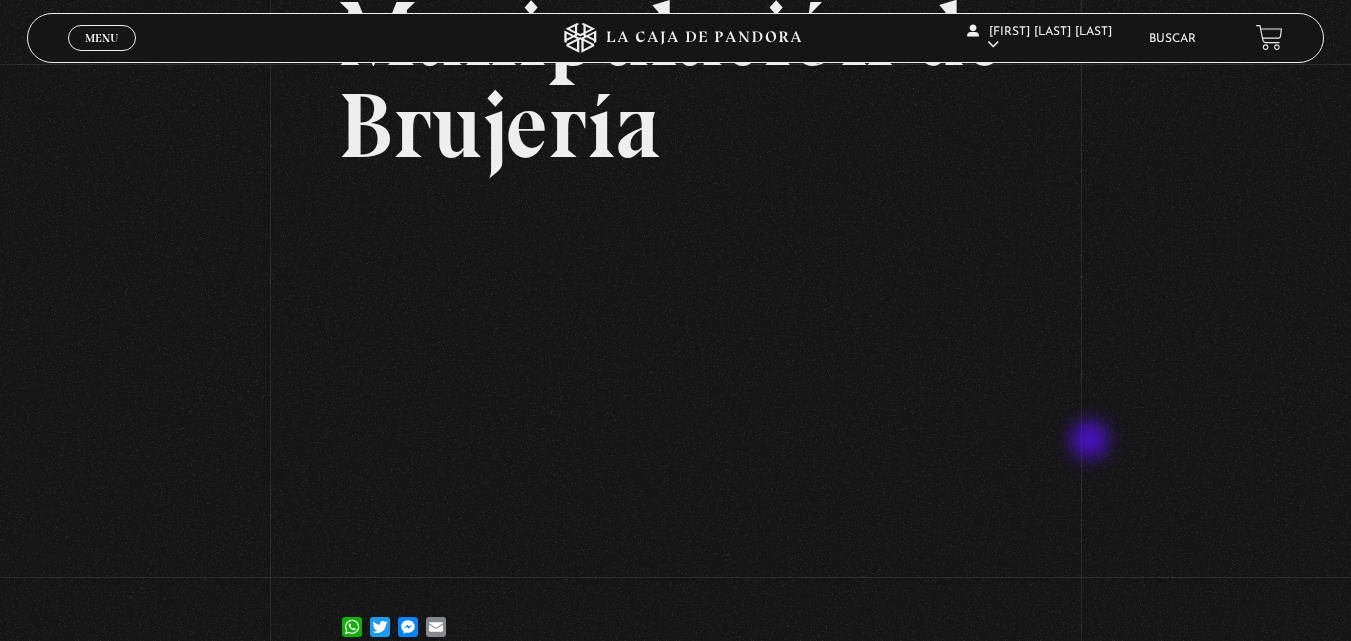 scroll, scrollTop: 200, scrollLeft: 0, axis: vertical 